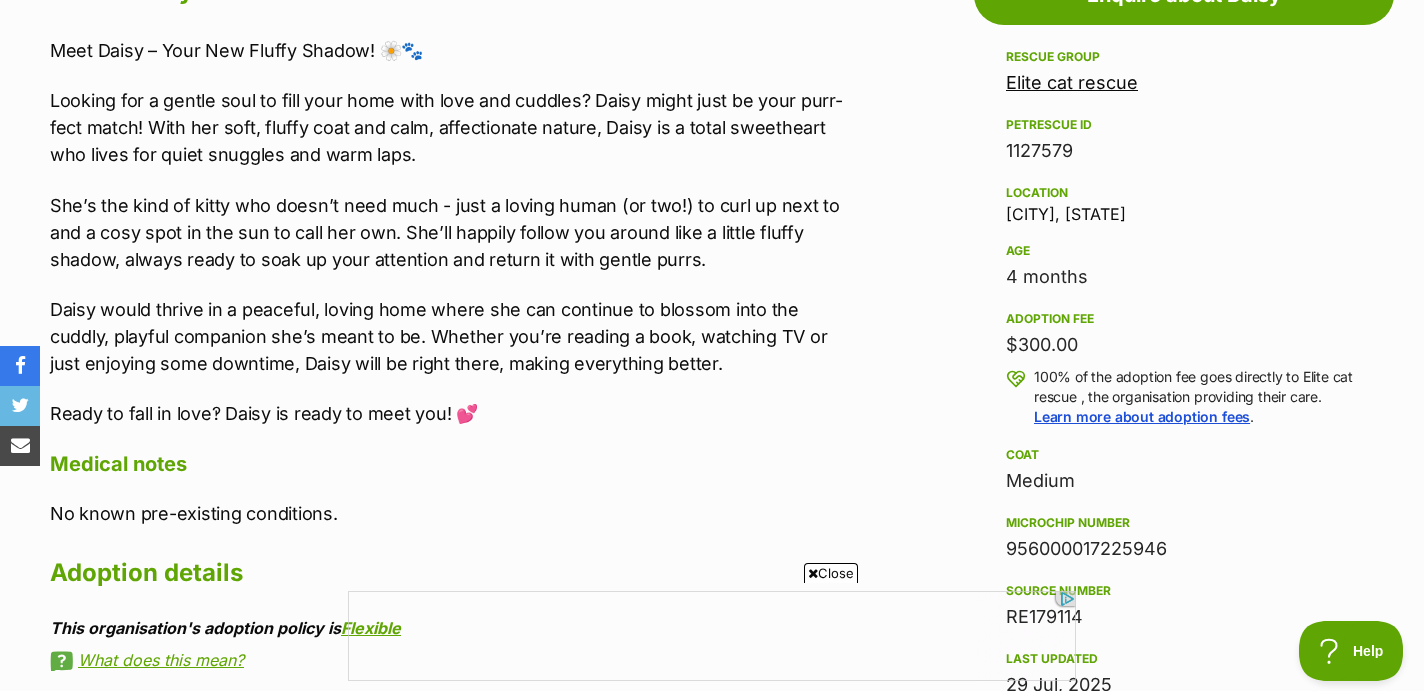 scroll, scrollTop: 0, scrollLeft: 0, axis: both 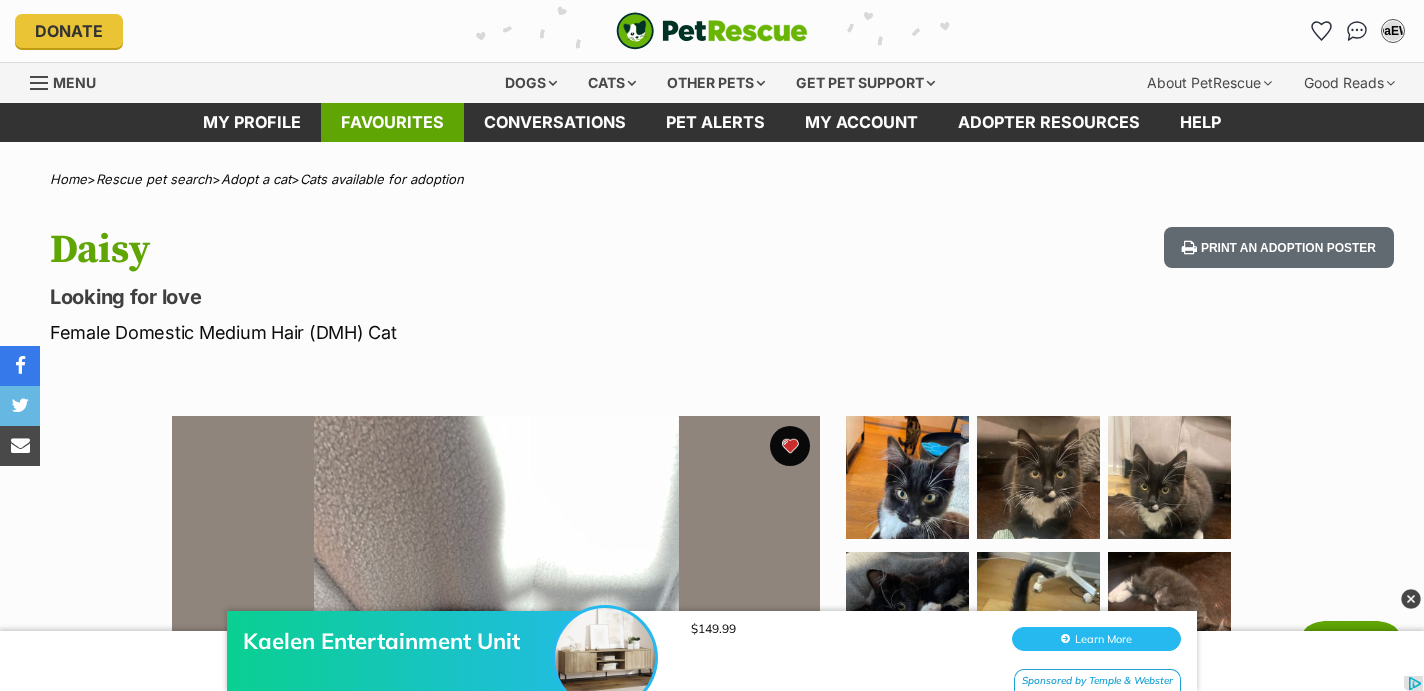 click on "Favourites" at bounding box center (392, 122) 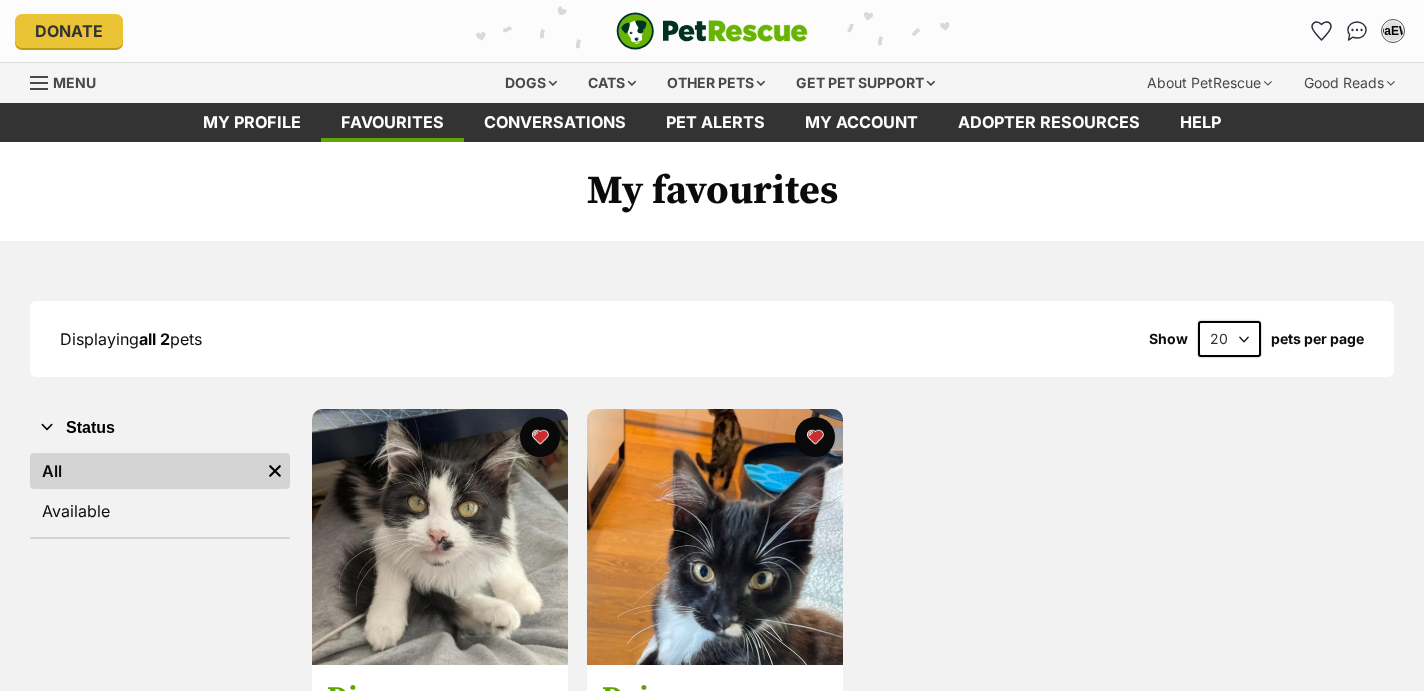 scroll, scrollTop: 0, scrollLeft: 0, axis: both 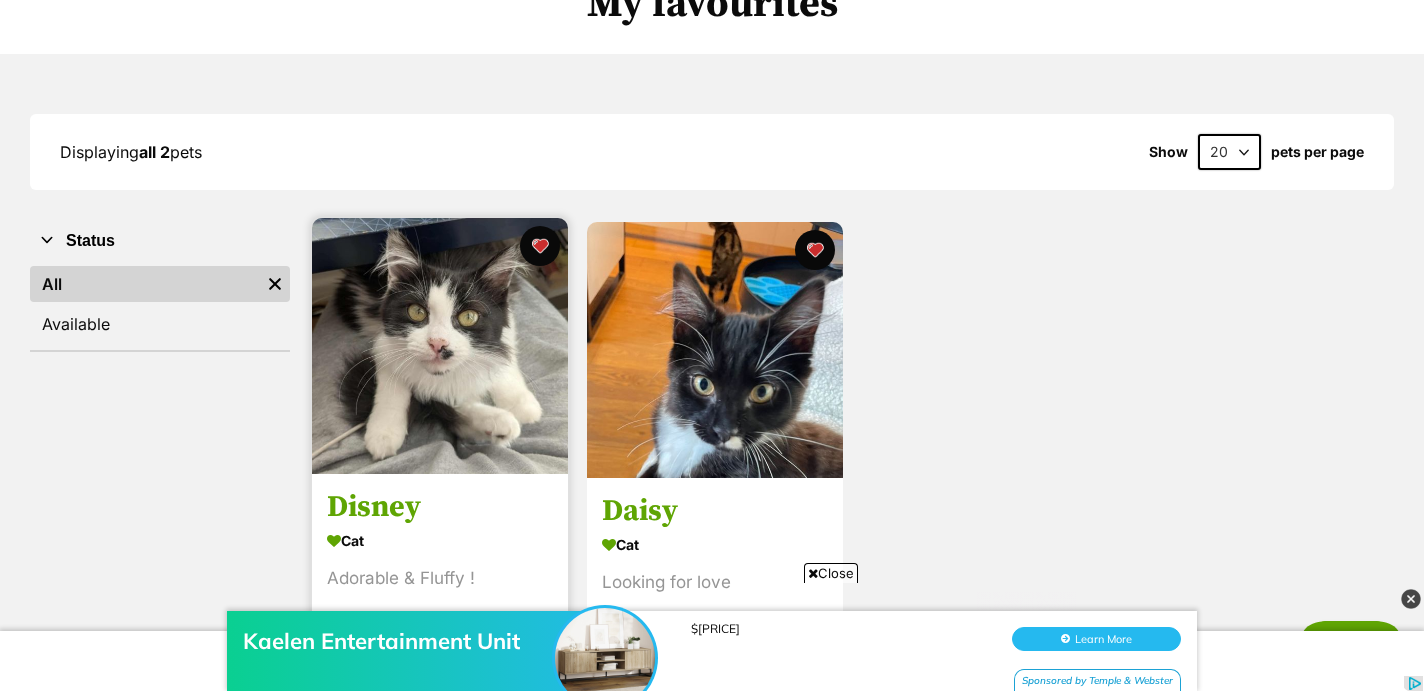 click at bounding box center [440, 346] 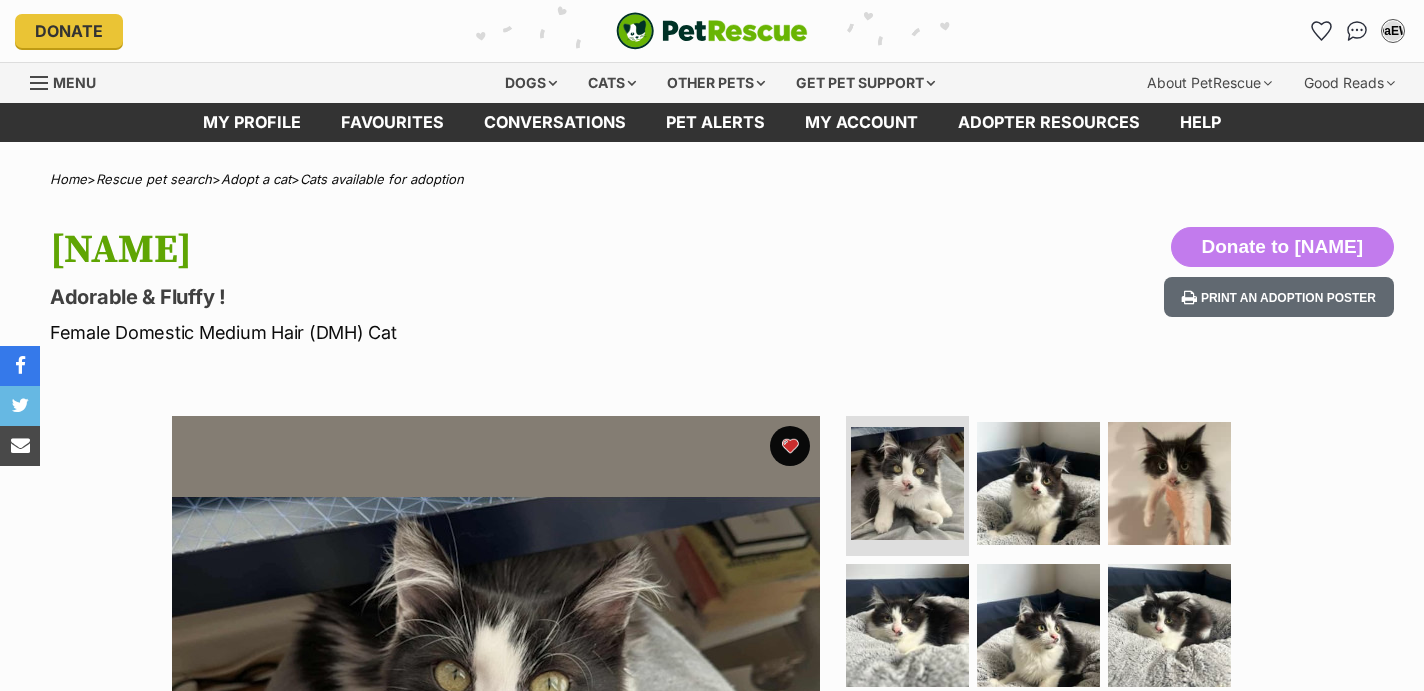 scroll, scrollTop: 0, scrollLeft: 0, axis: both 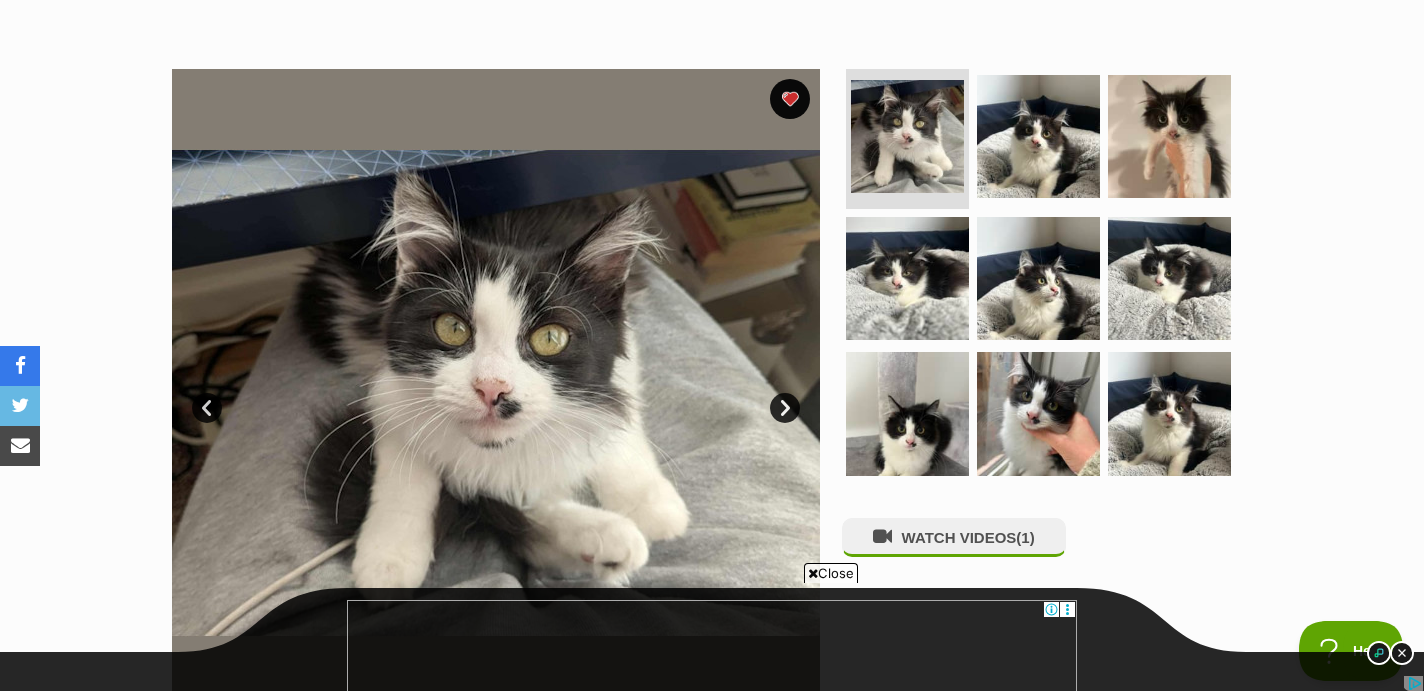 click on "Close" at bounding box center (831, 573) 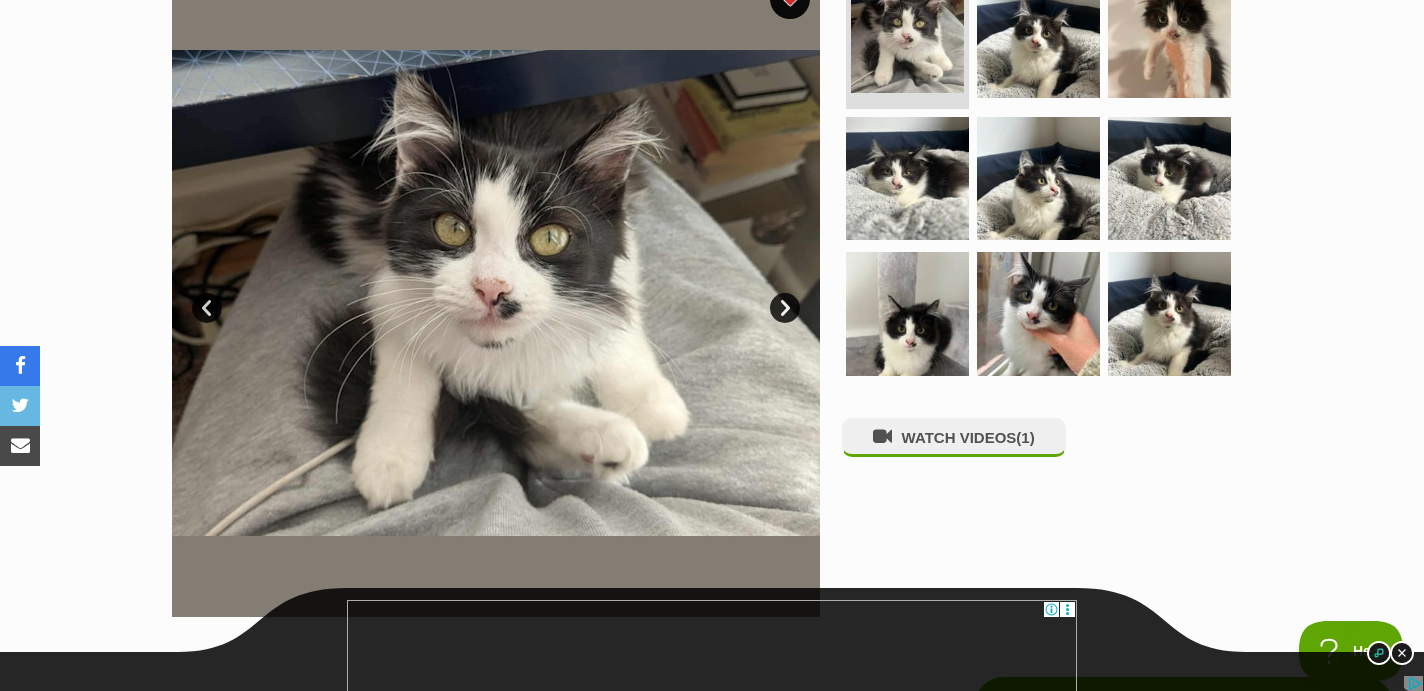 scroll, scrollTop: 445, scrollLeft: 0, axis: vertical 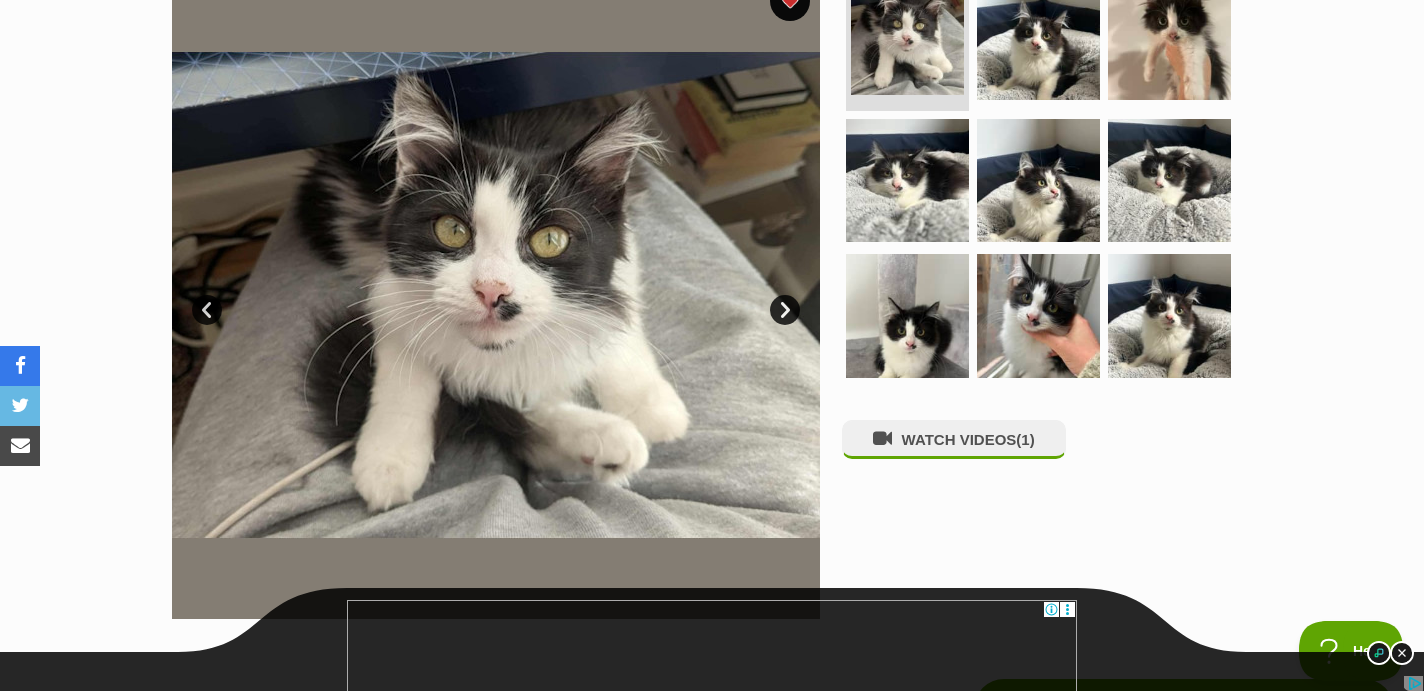 click on "Next" at bounding box center [785, 310] 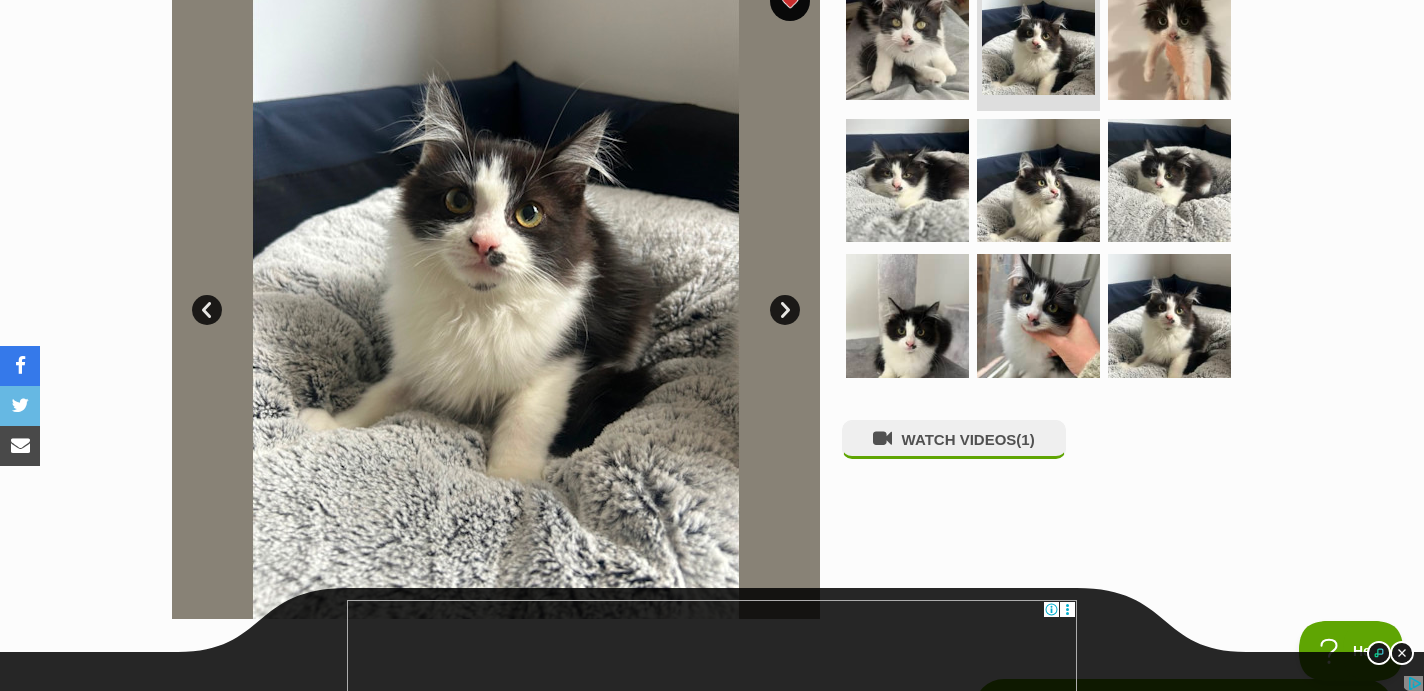 click on "Next" at bounding box center [785, 310] 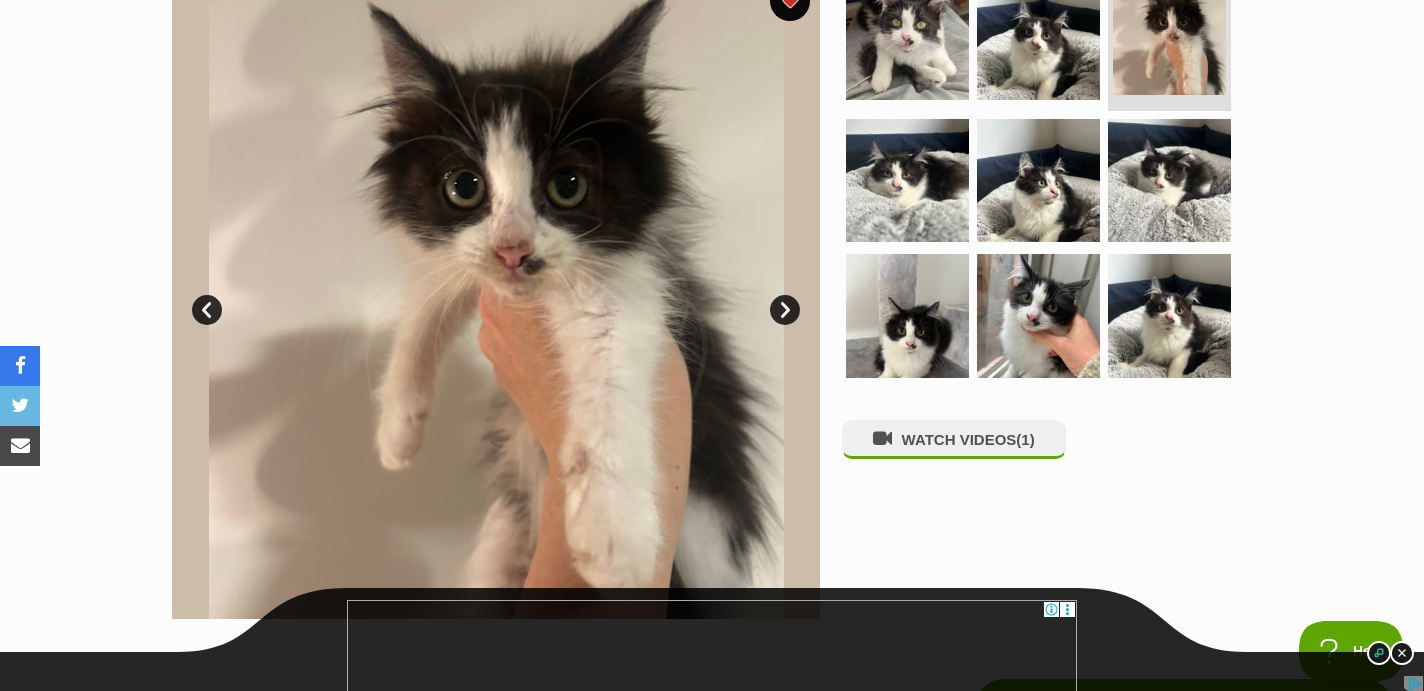 click on "Next" at bounding box center (785, 310) 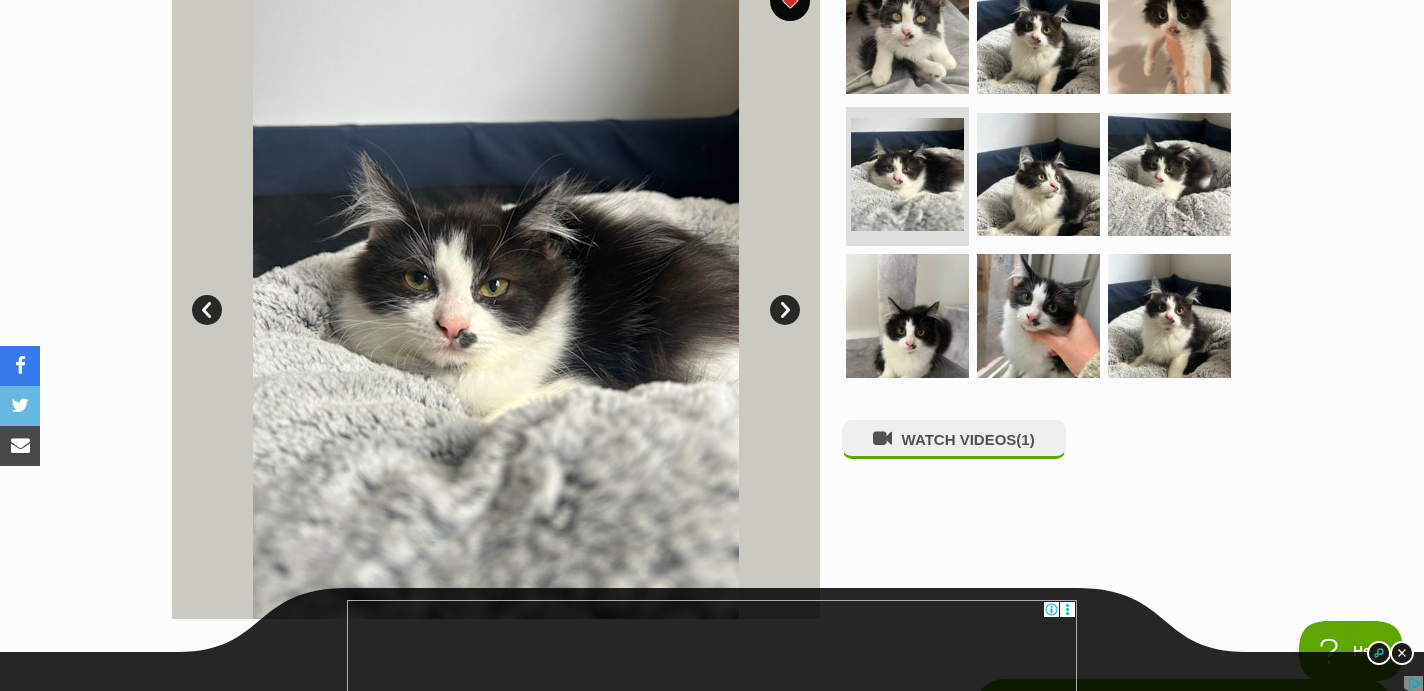 click on "Next" at bounding box center [785, 310] 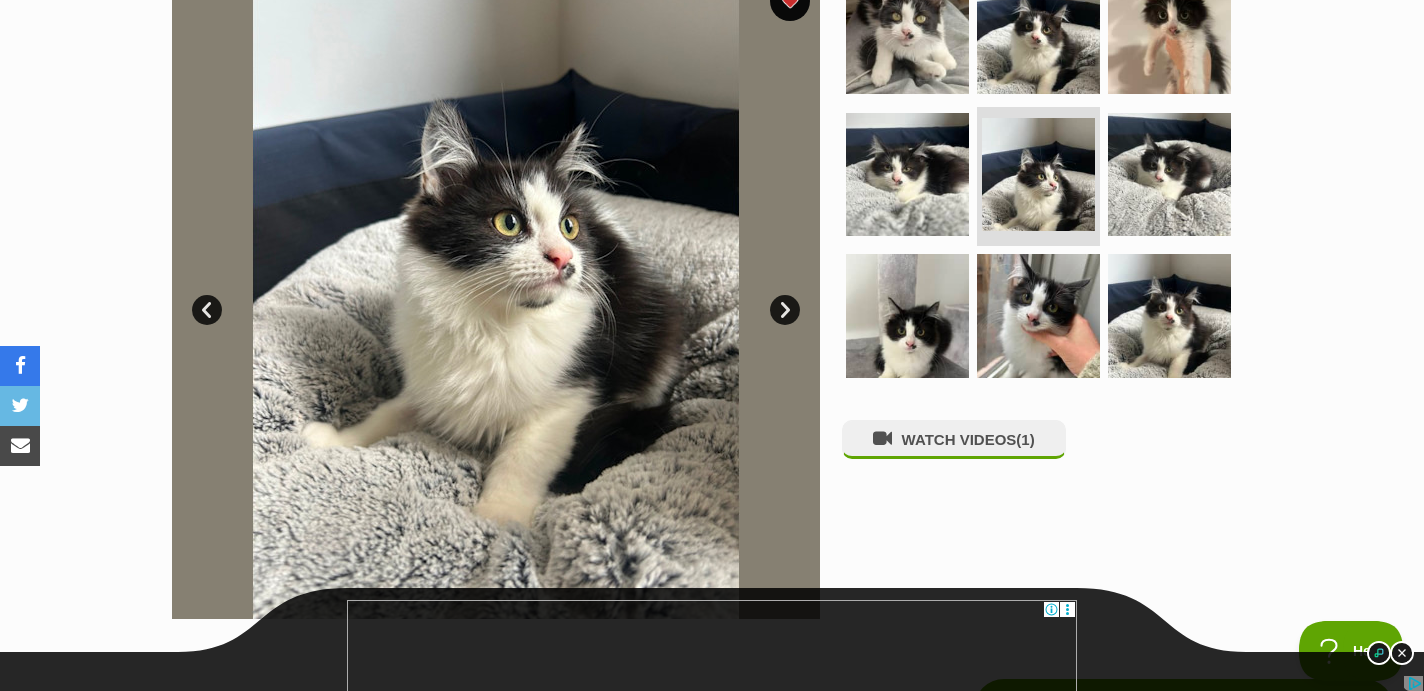 click on "Next" at bounding box center [785, 310] 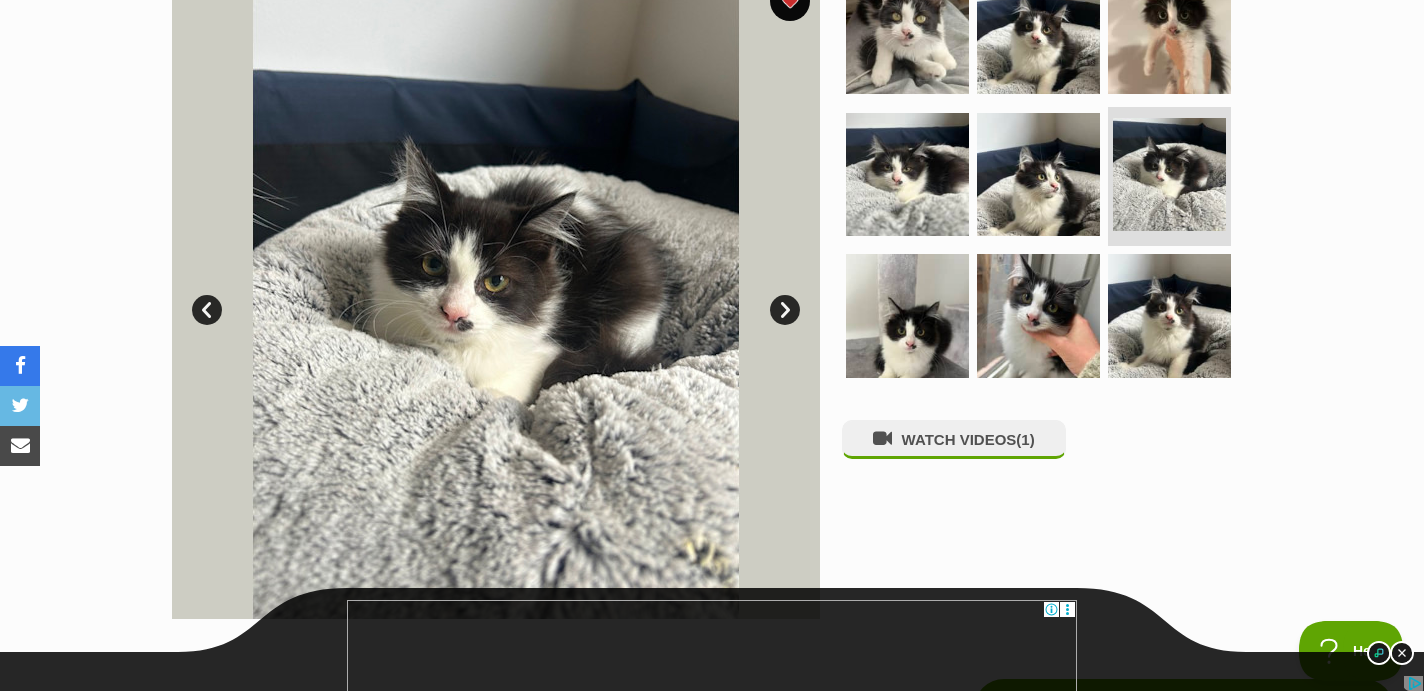 click on "Next" at bounding box center (785, 310) 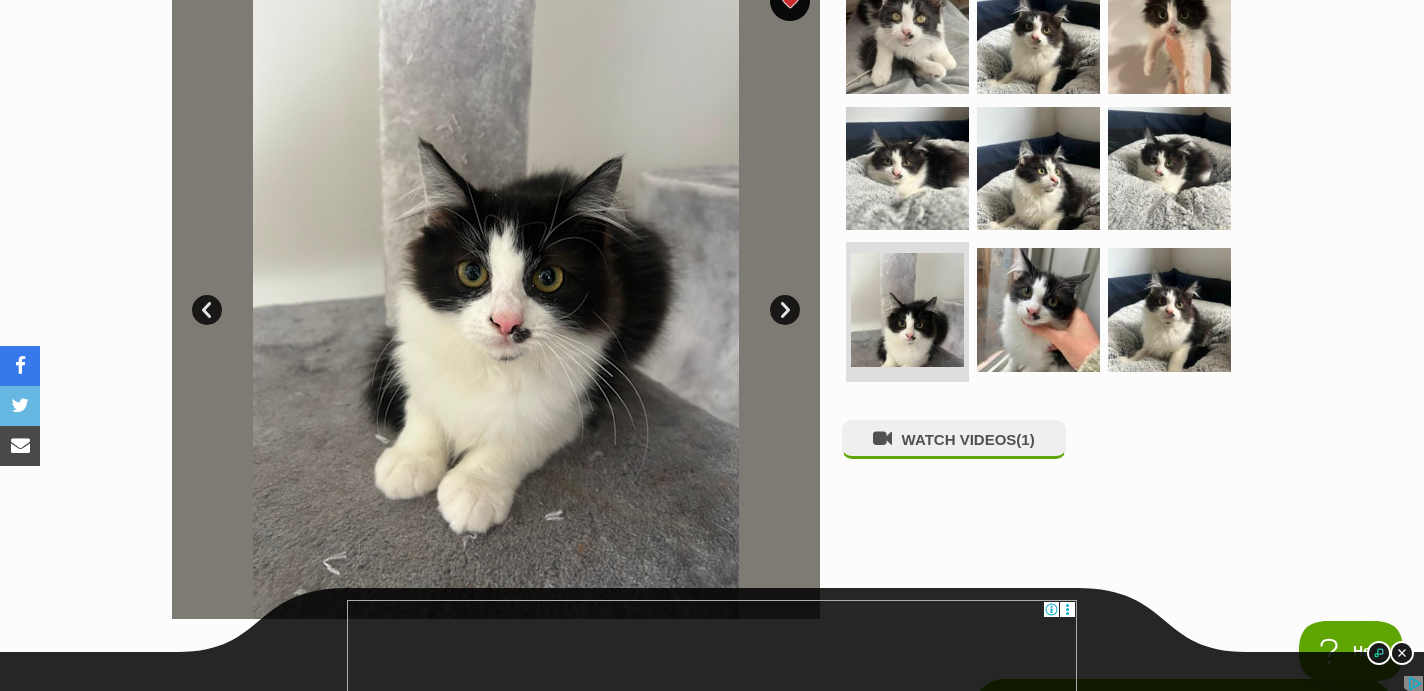 click on "Next" at bounding box center (785, 310) 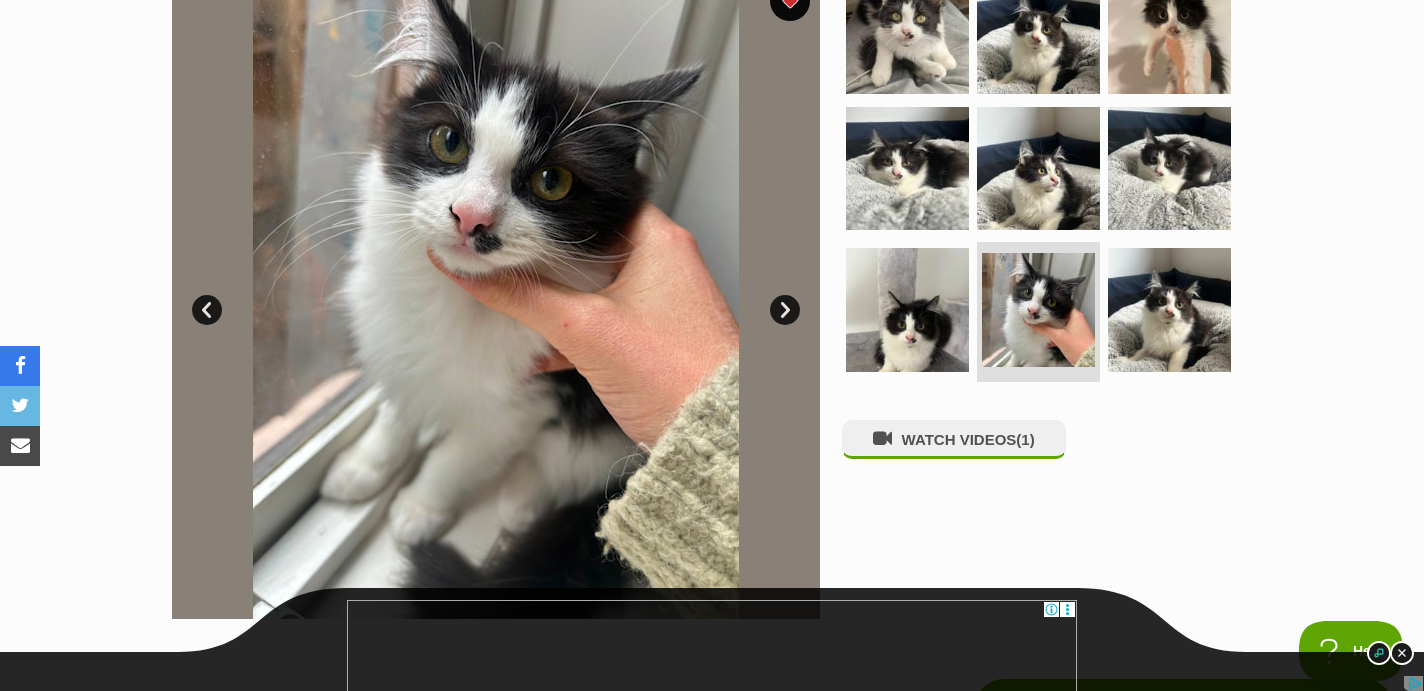 click on "Next" at bounding box center [785, 310] 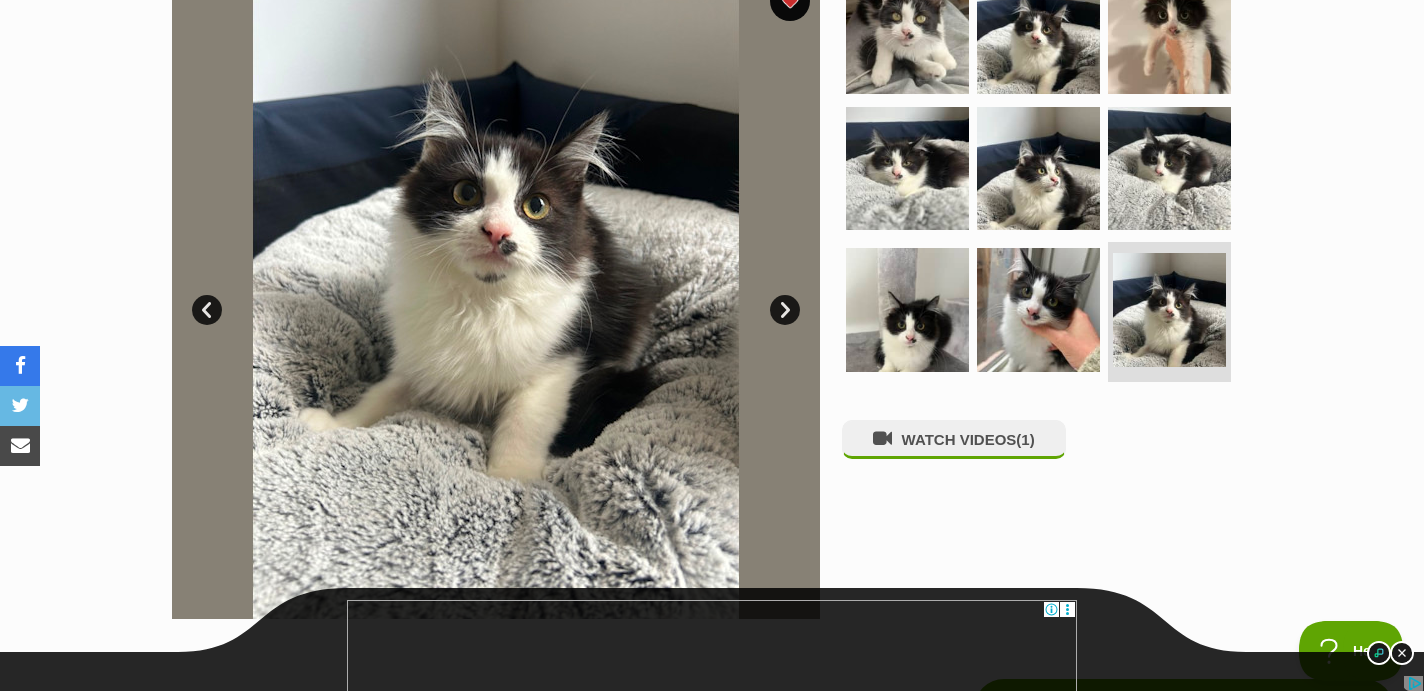 click on "Next" at bounding box center [785, 310] 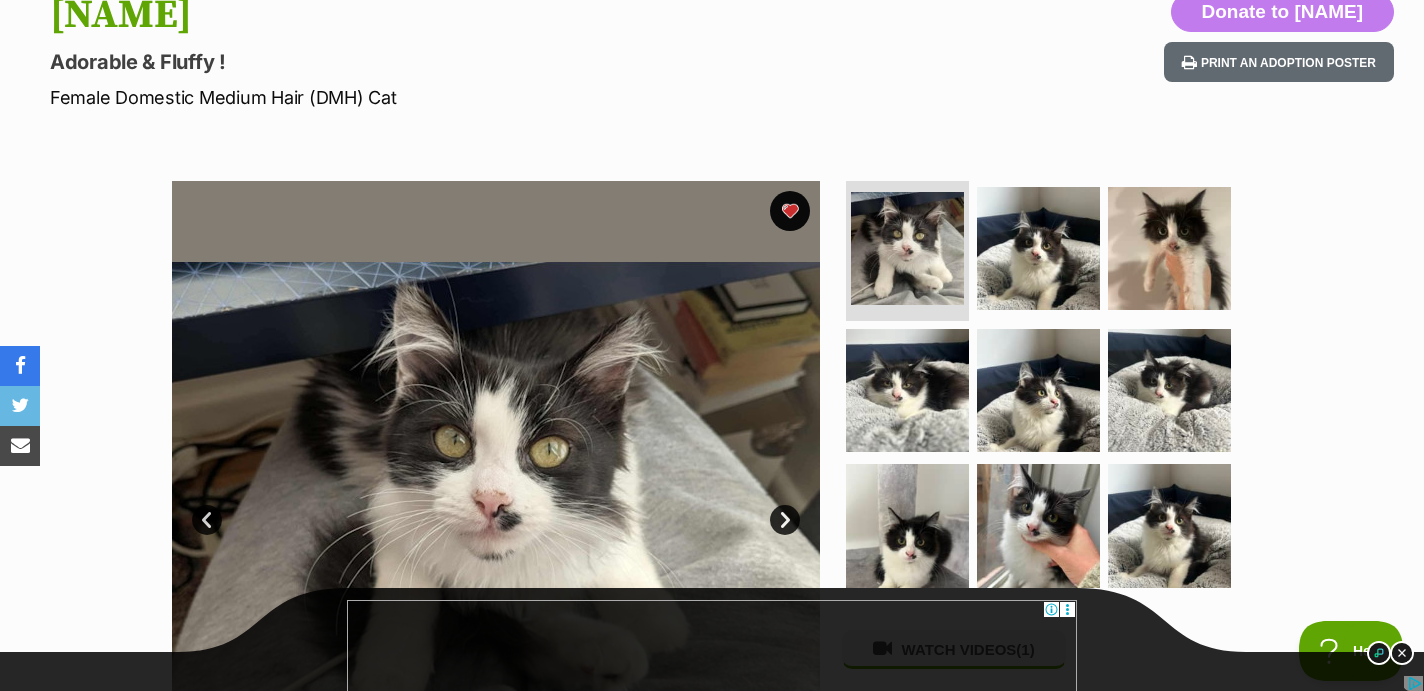 scroll, scrollTop: 242, scrollLeft: 0, axis: vertical 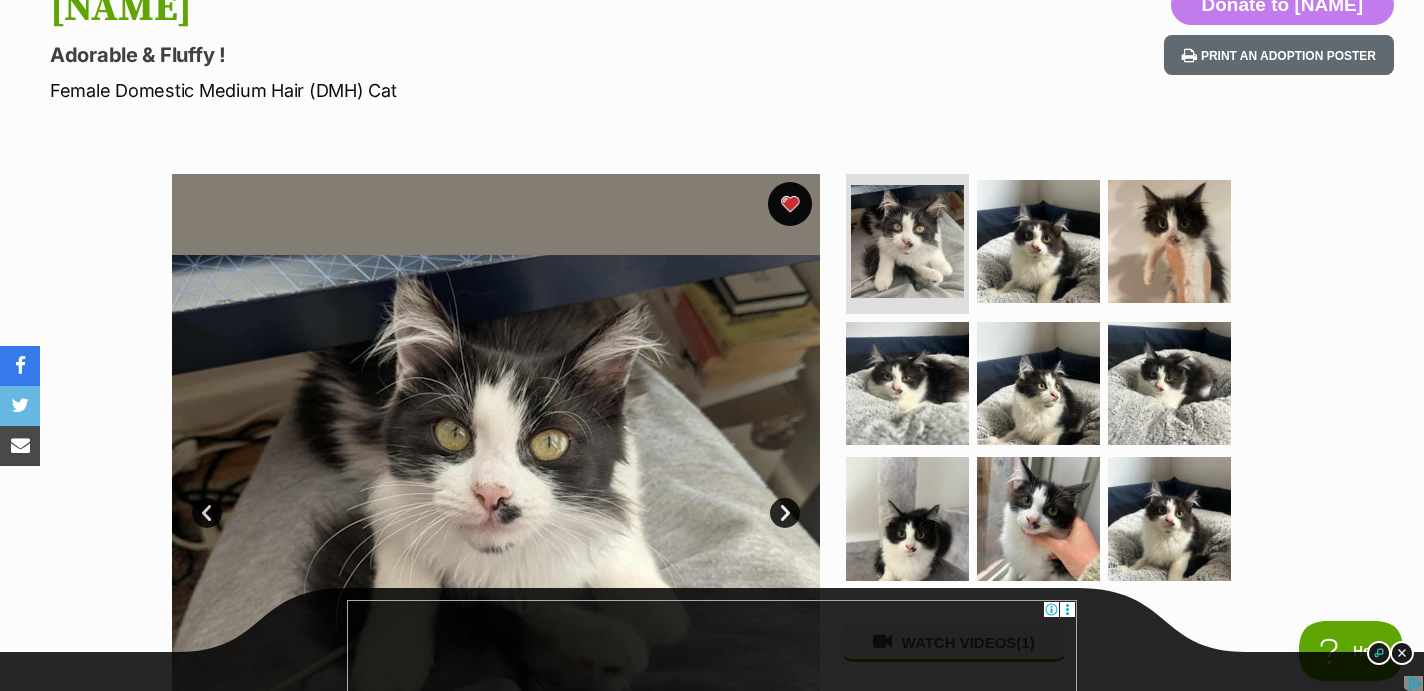click at bounding box center [790, 204] 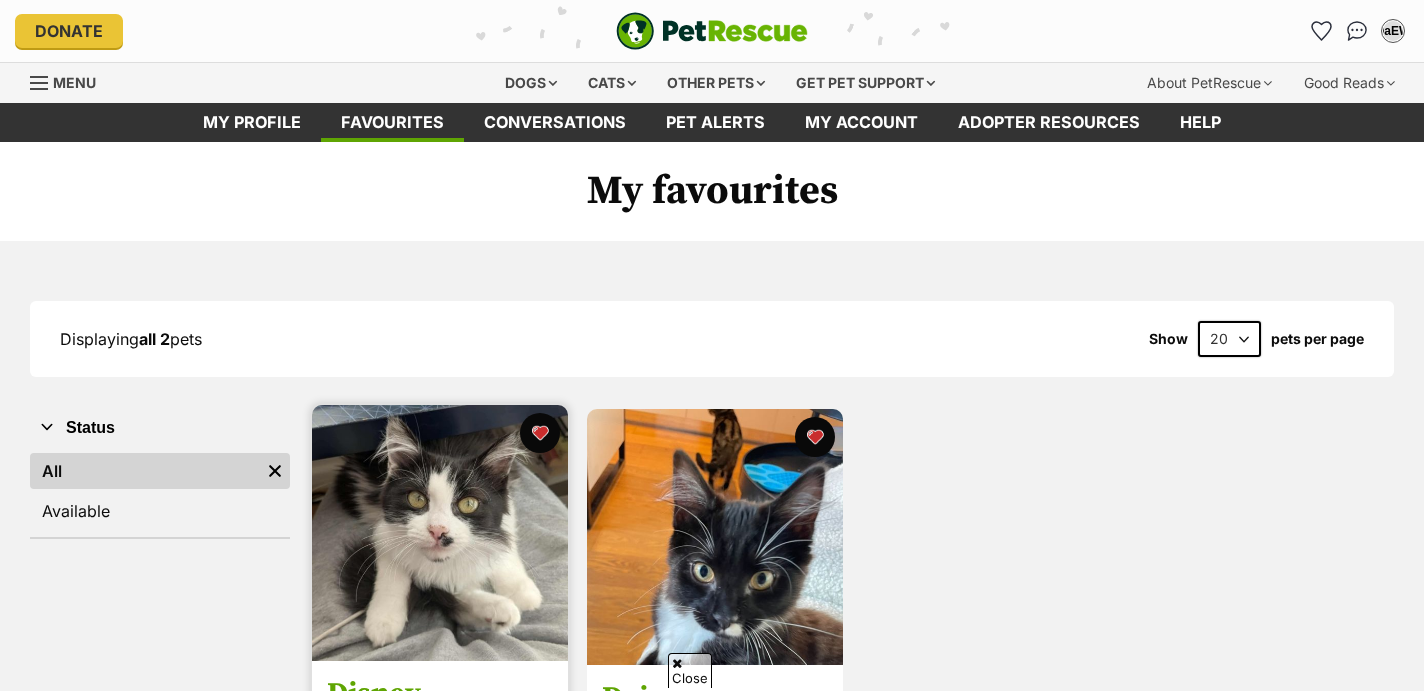 scroll, scrollTop: 187, scrollLeft: 0, axis: vertical 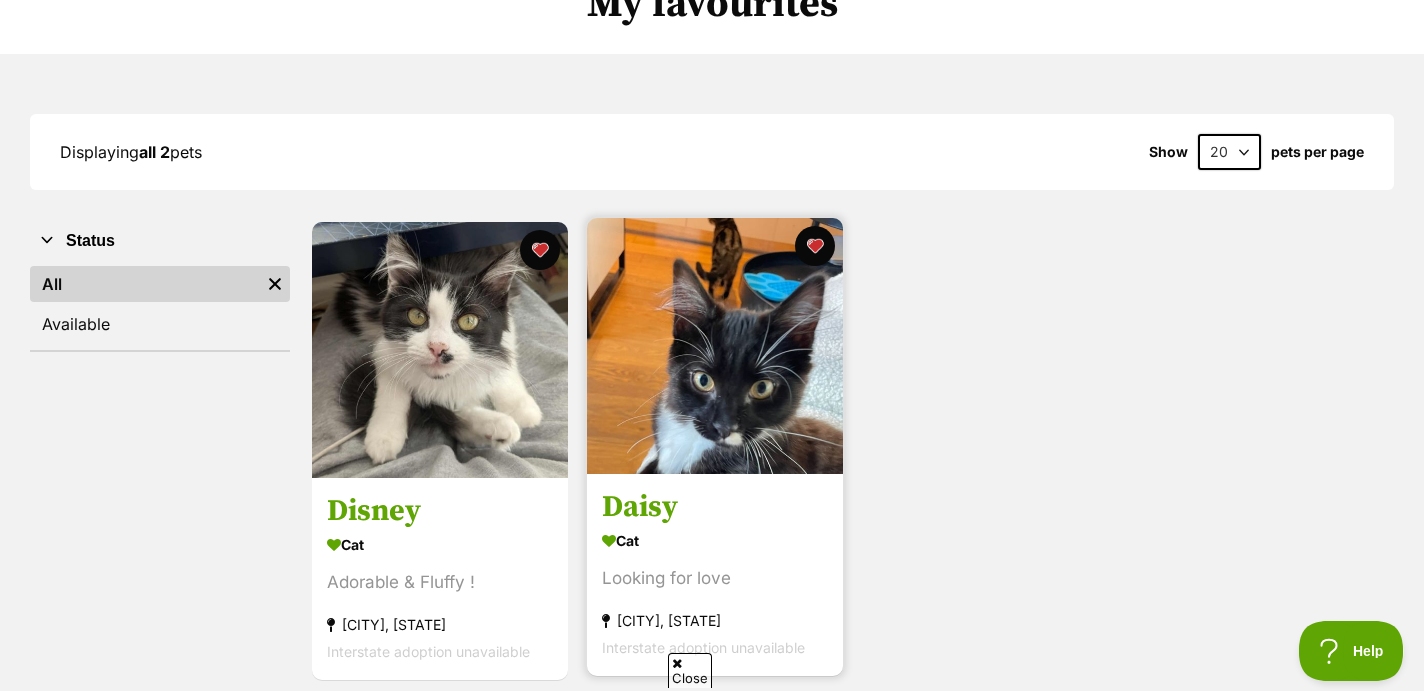 click at bounding box center (715, 346) 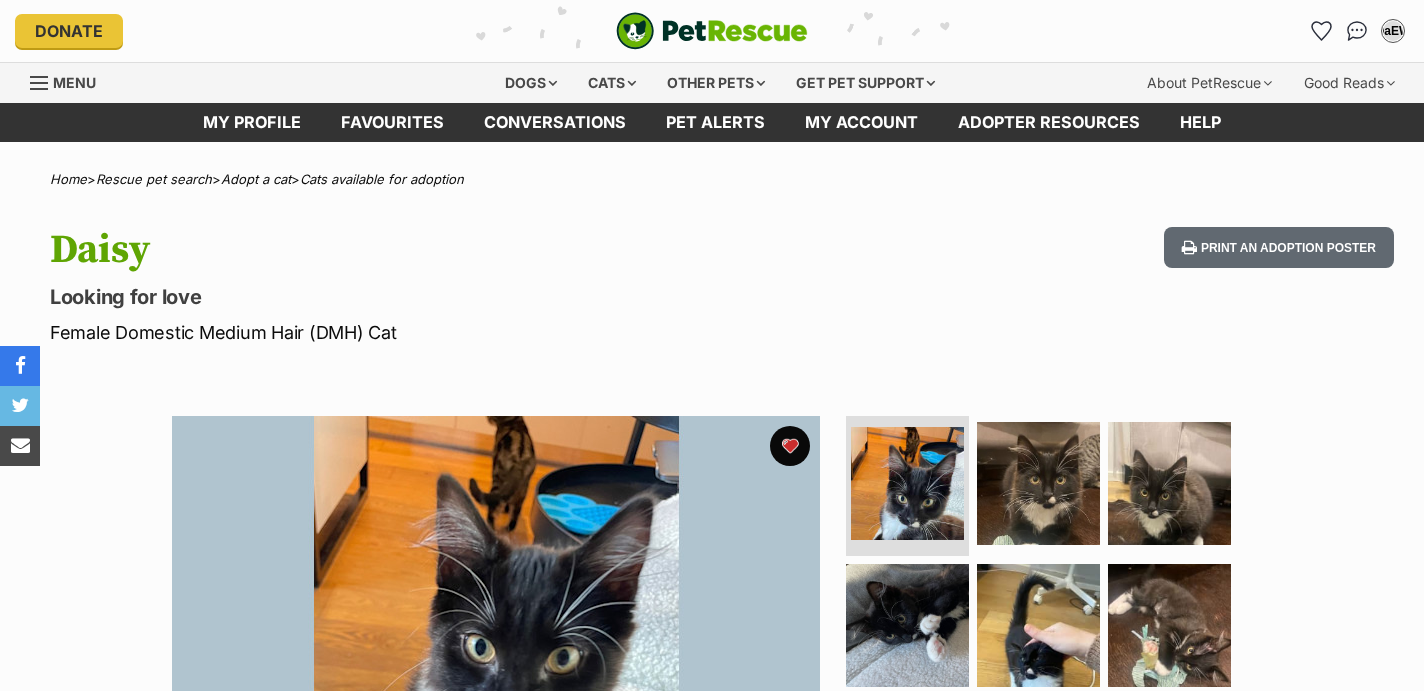 scroll, scrollTop: 0, scrollLeft: 0, axis: both 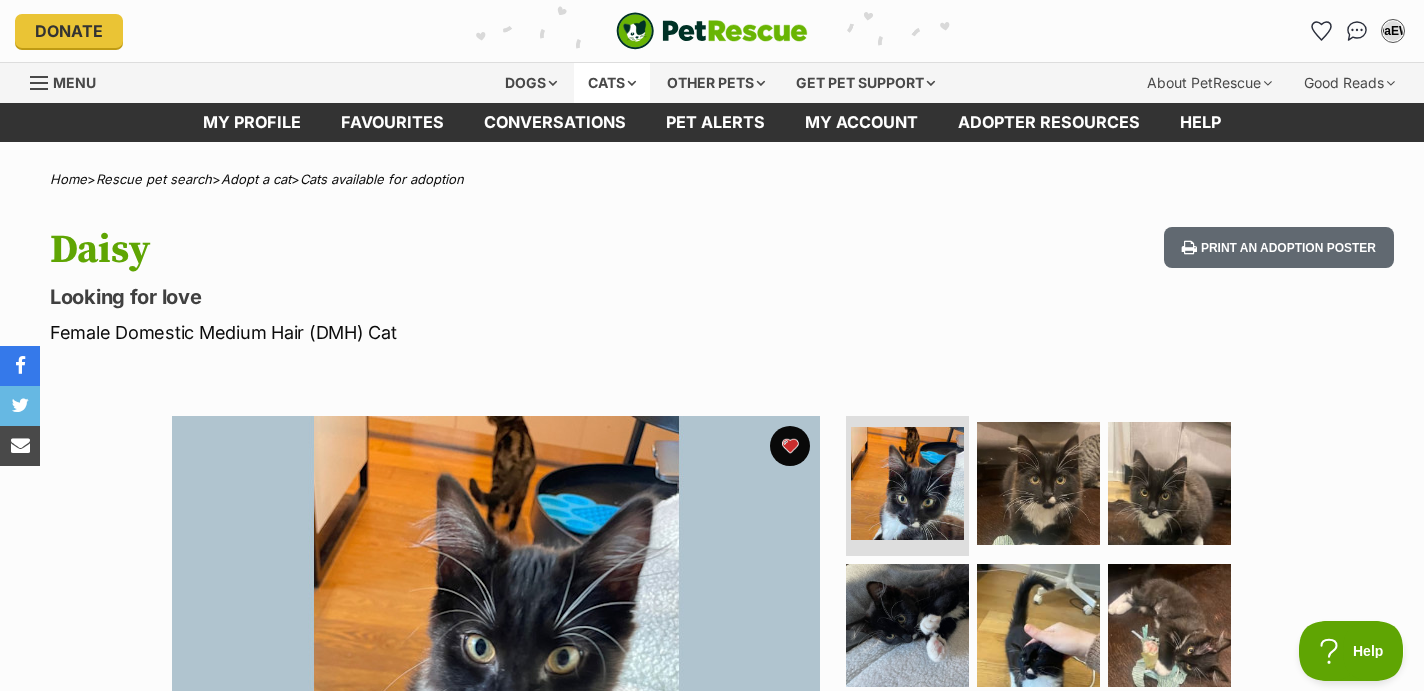 click on "Cats" at bounding box center (612, 83) 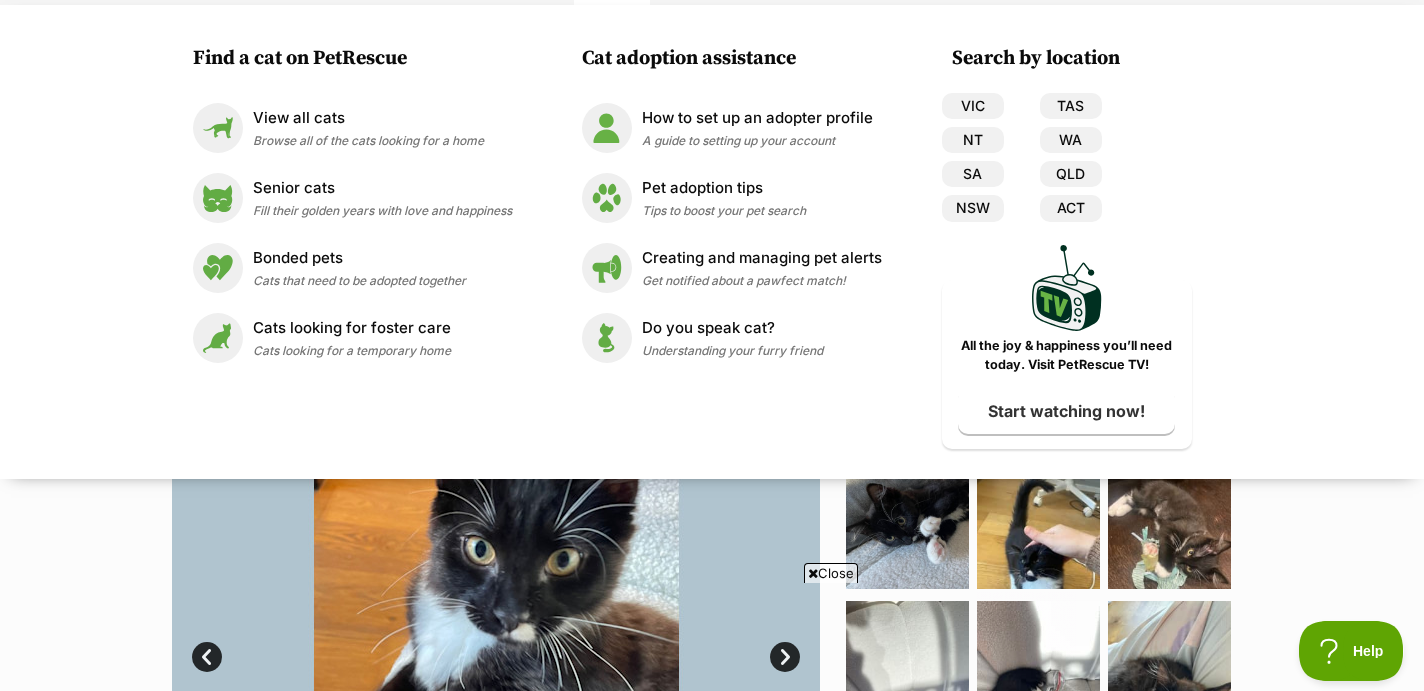 scroll, scrollTop: 0, scrollLeft: 0, axis: both 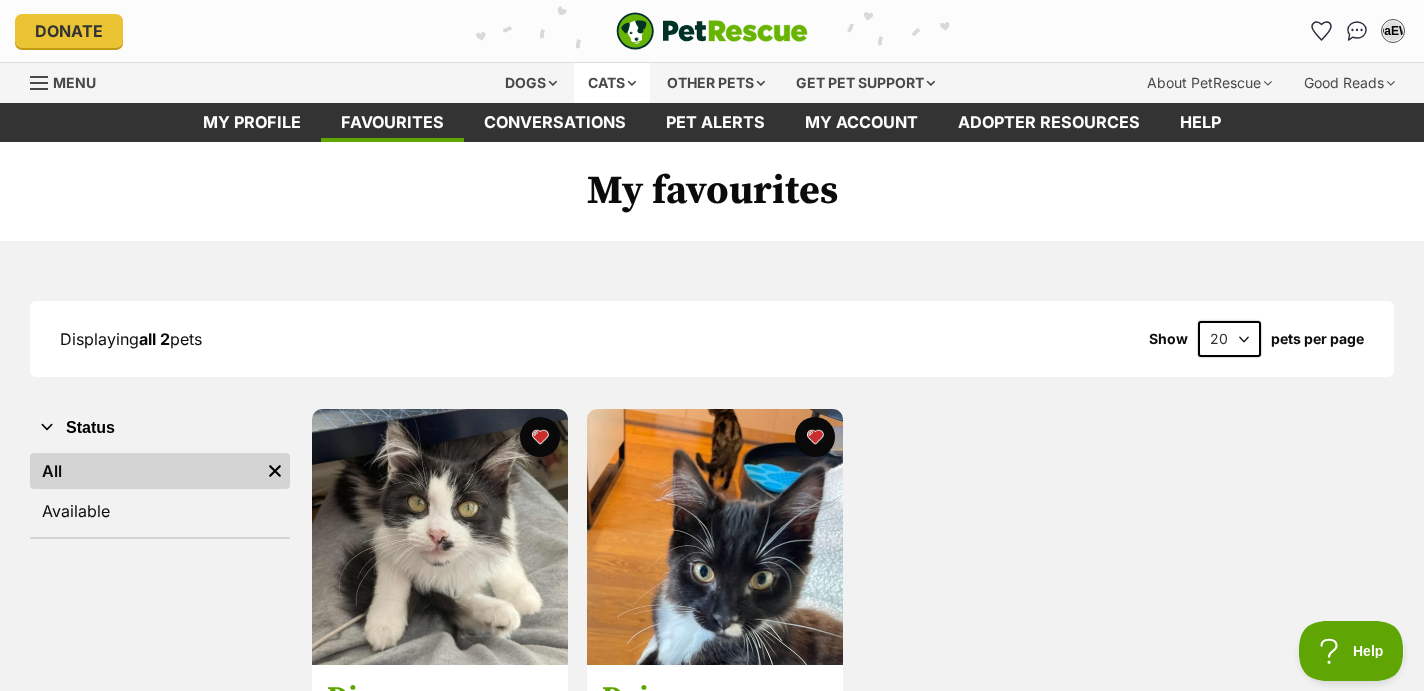 click on "Cats" at bounding box center [612, 83] 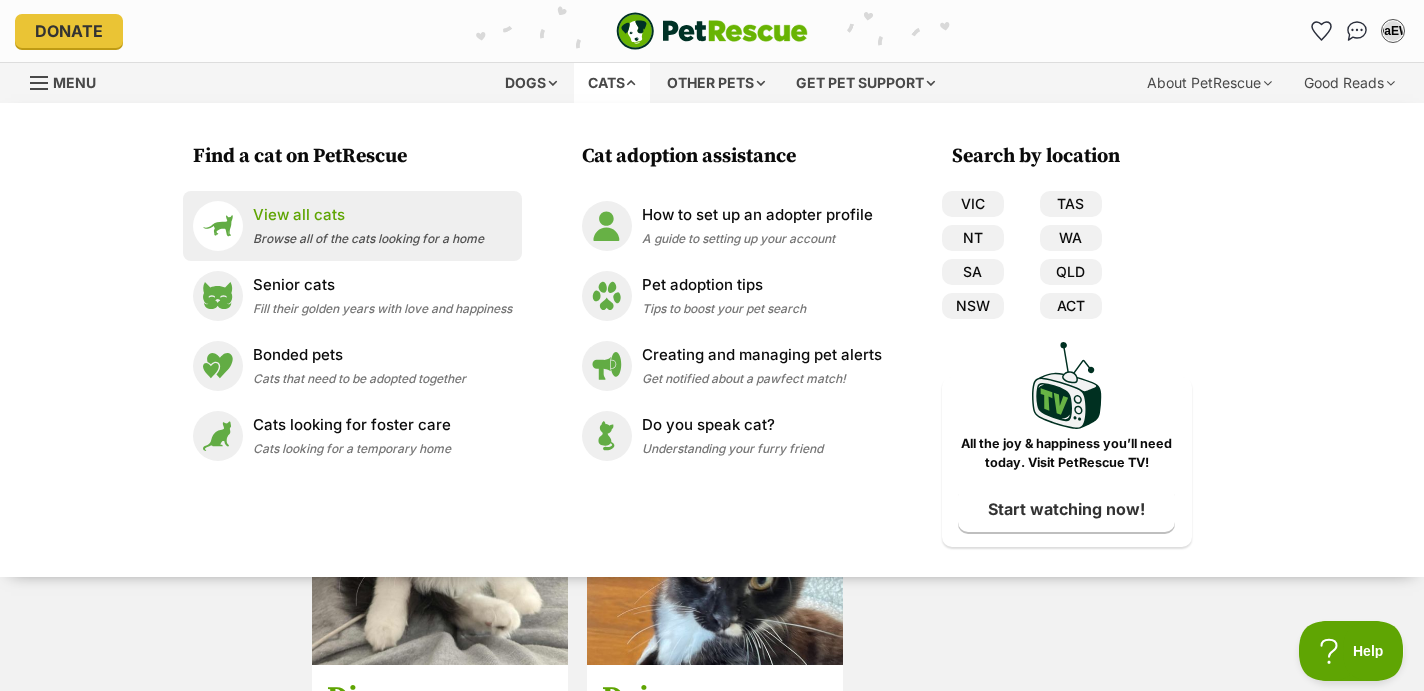 click on "Browse all of the cats looking for a home" at bounding box center [368, 238] 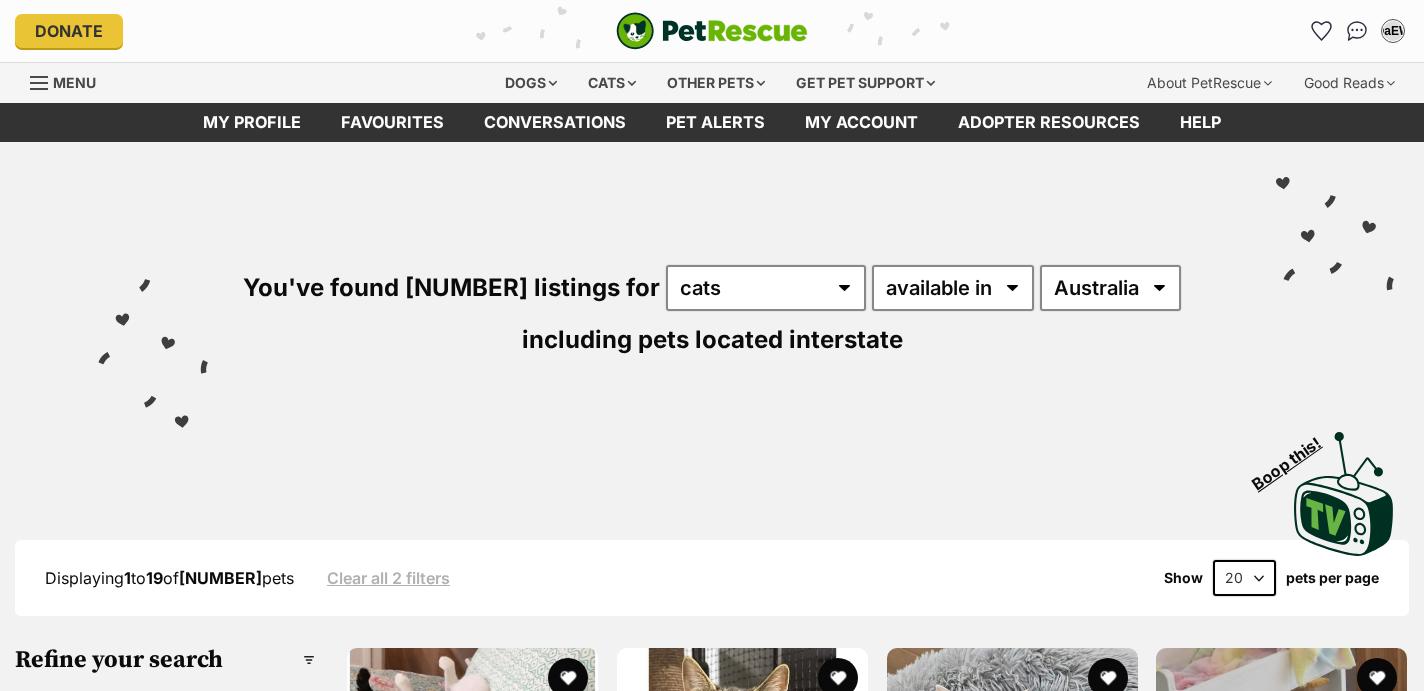 scroll, scrollTop: 0, scrollLeft: 0, axis: both 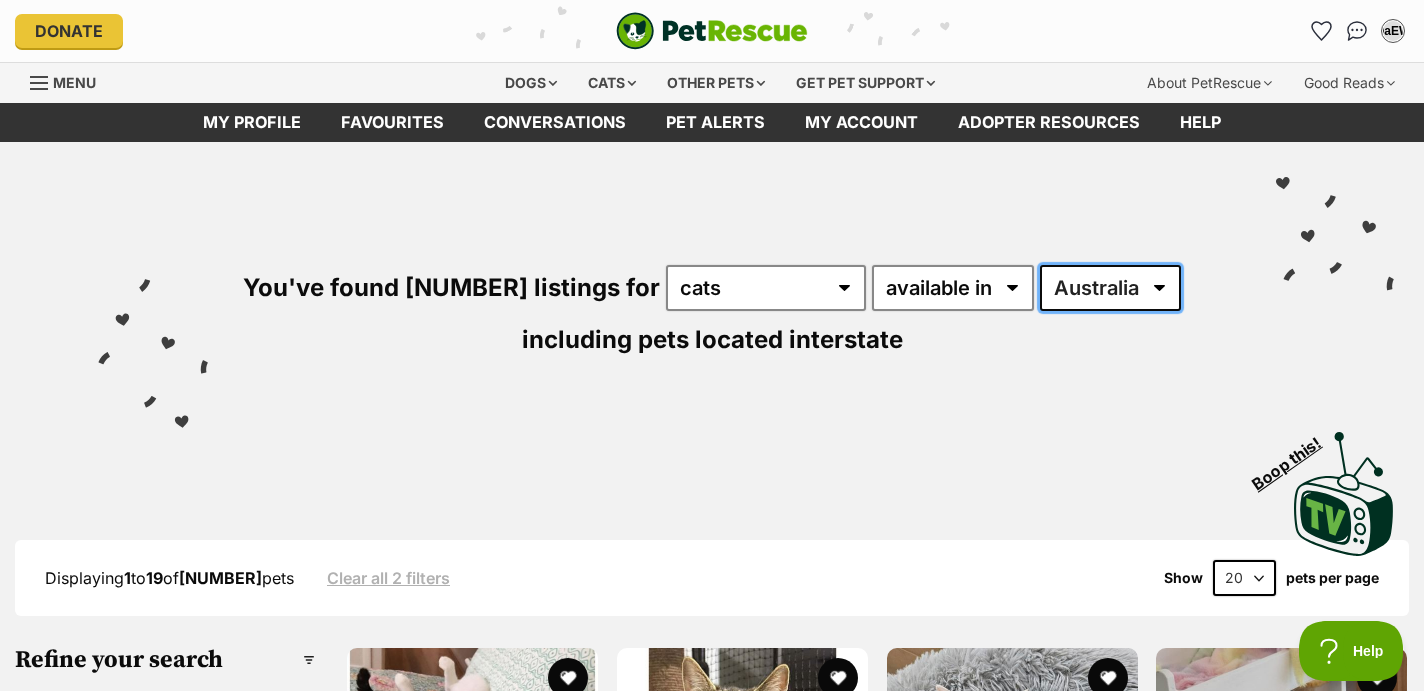 click on "Australia
ACT
NSW
NT
QLD
SA
TAS
VIC
WA" at bounding box center [1110, 288] 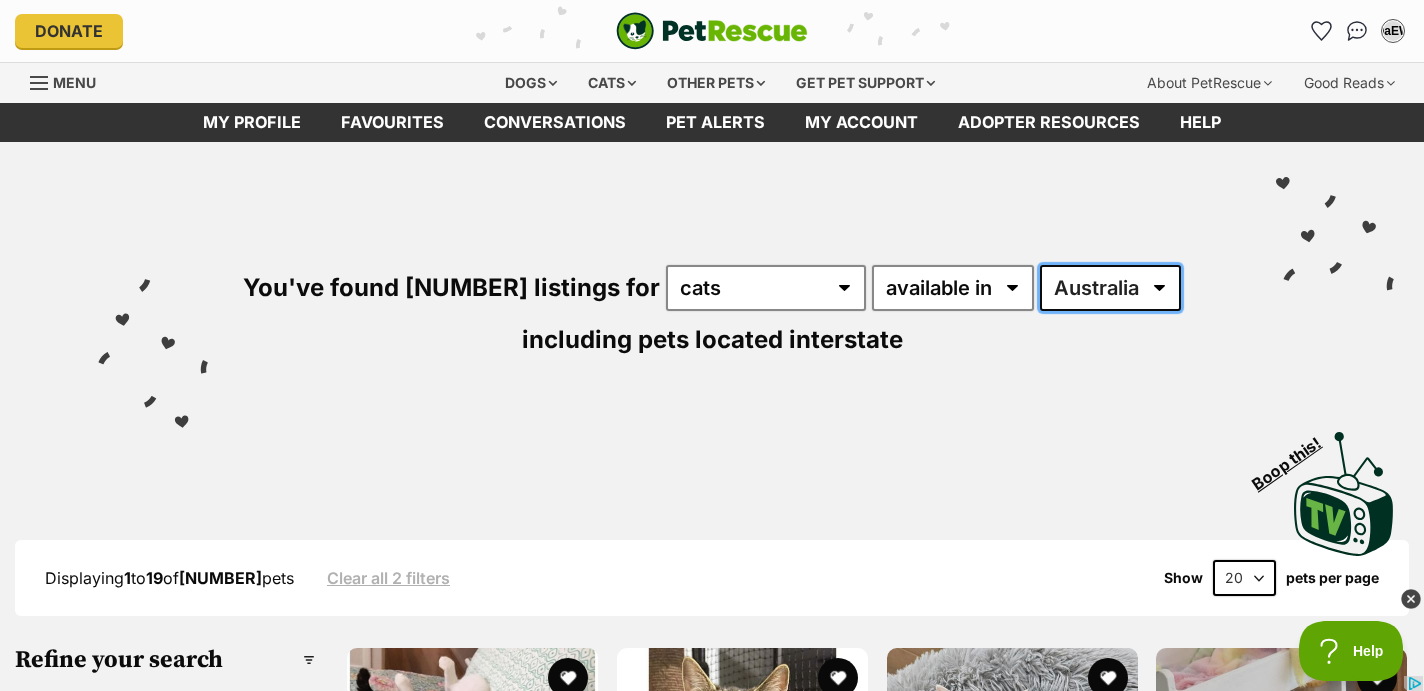 scroll, scrollTop: 0, scrollLeft: 0, axis: both 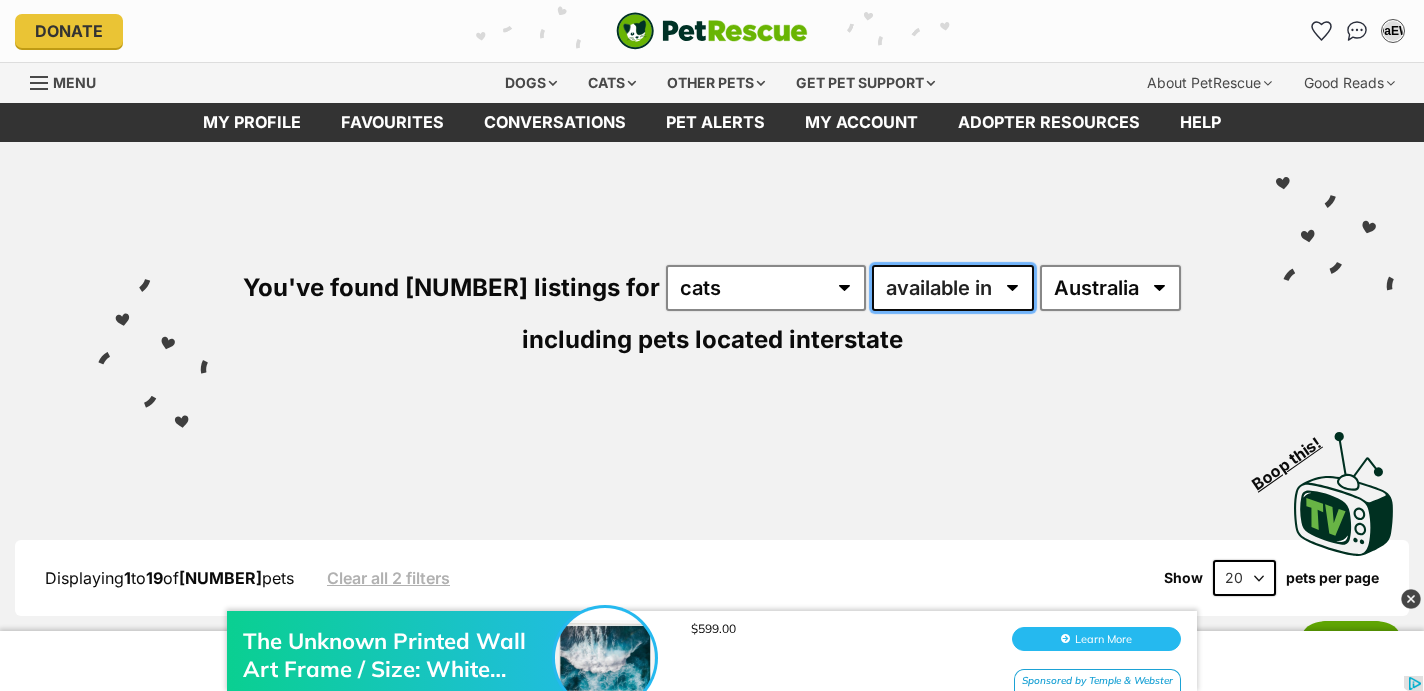 click on "available in
located in" at bounding box center [953, 288] 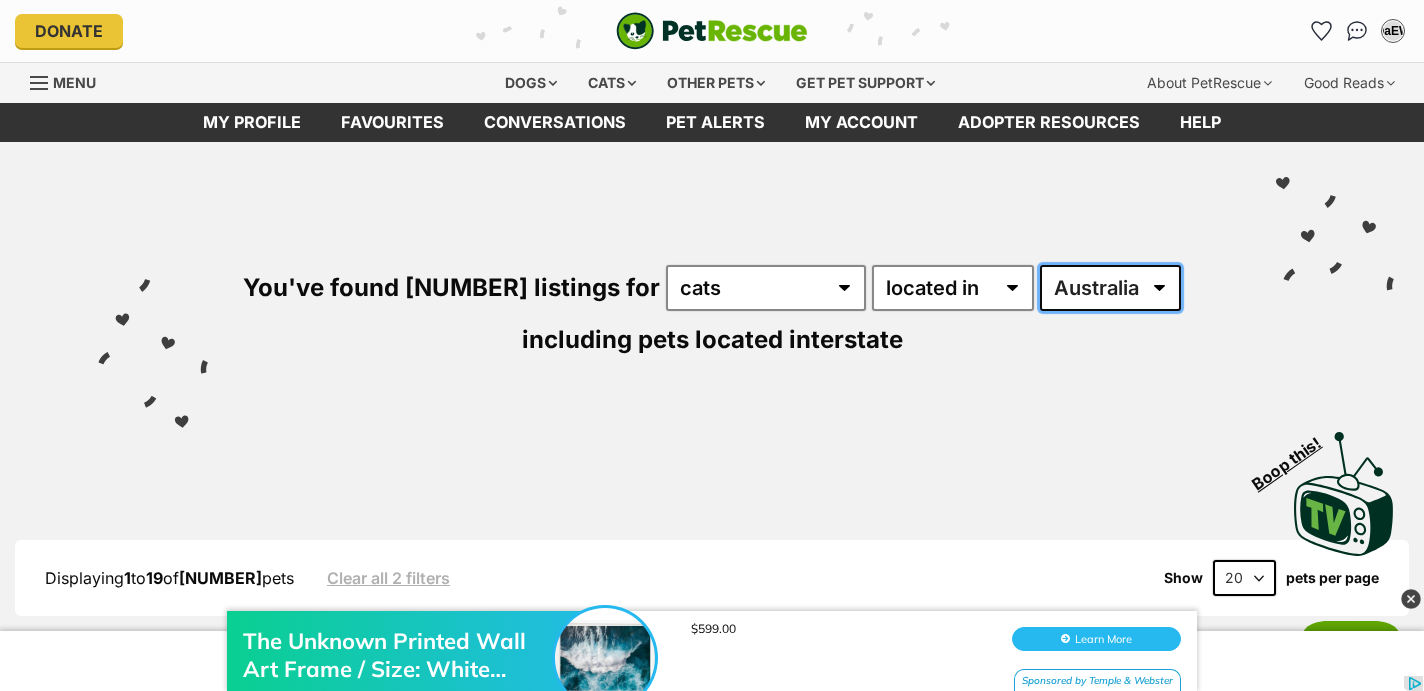 click on "Australia
ACT
NSW
NT
QLD
SA
TAS
VIC
WA" at bounding box center [1110, 288] 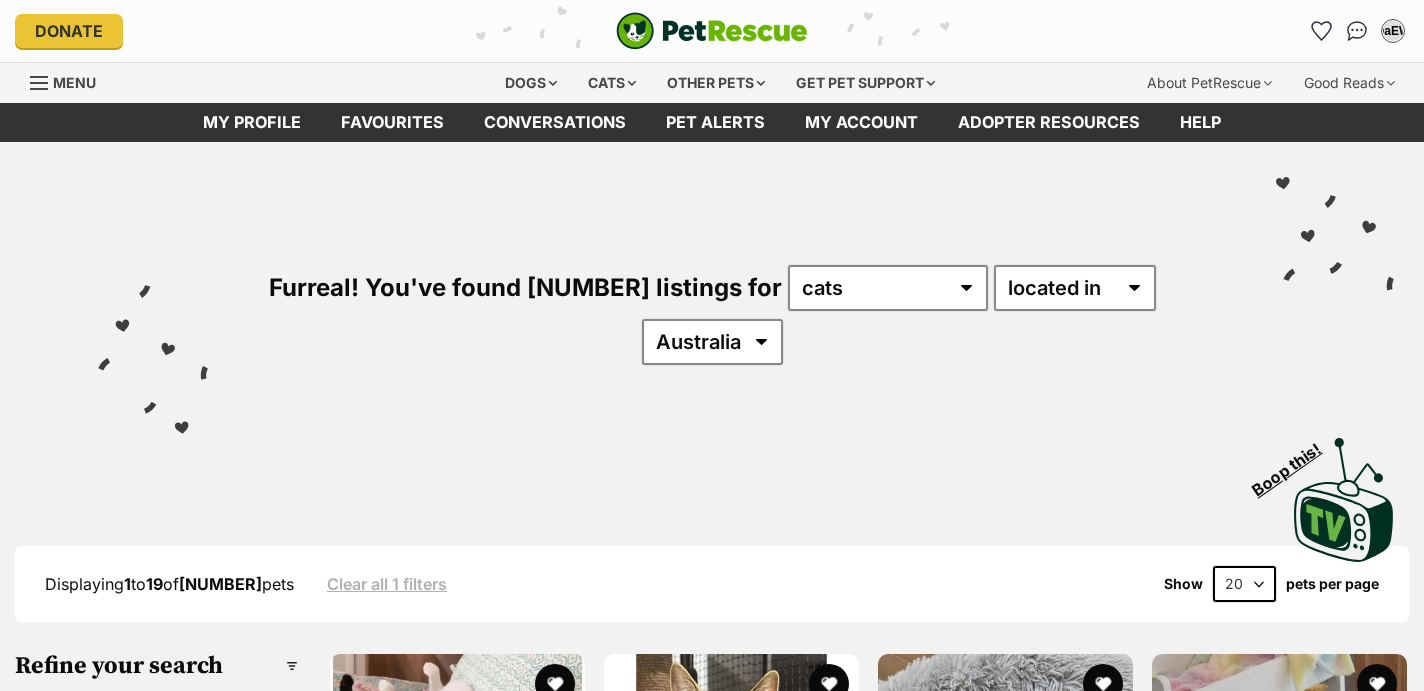 scroll, scrollTop: 0, scrollLeft: 0, axis: both 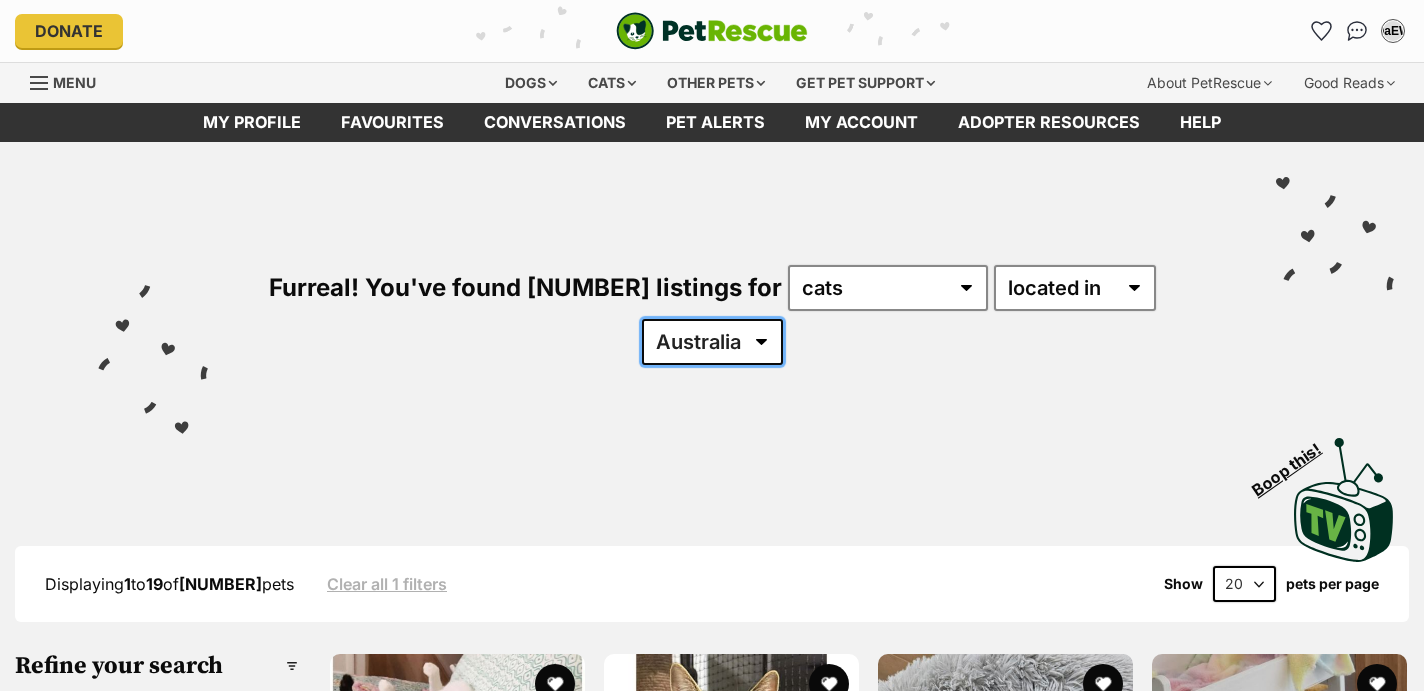 click on "Australia
ACT
NSW
NT
QLD
SA
TAS
VIC
WA" at bounding box center [712, 342] 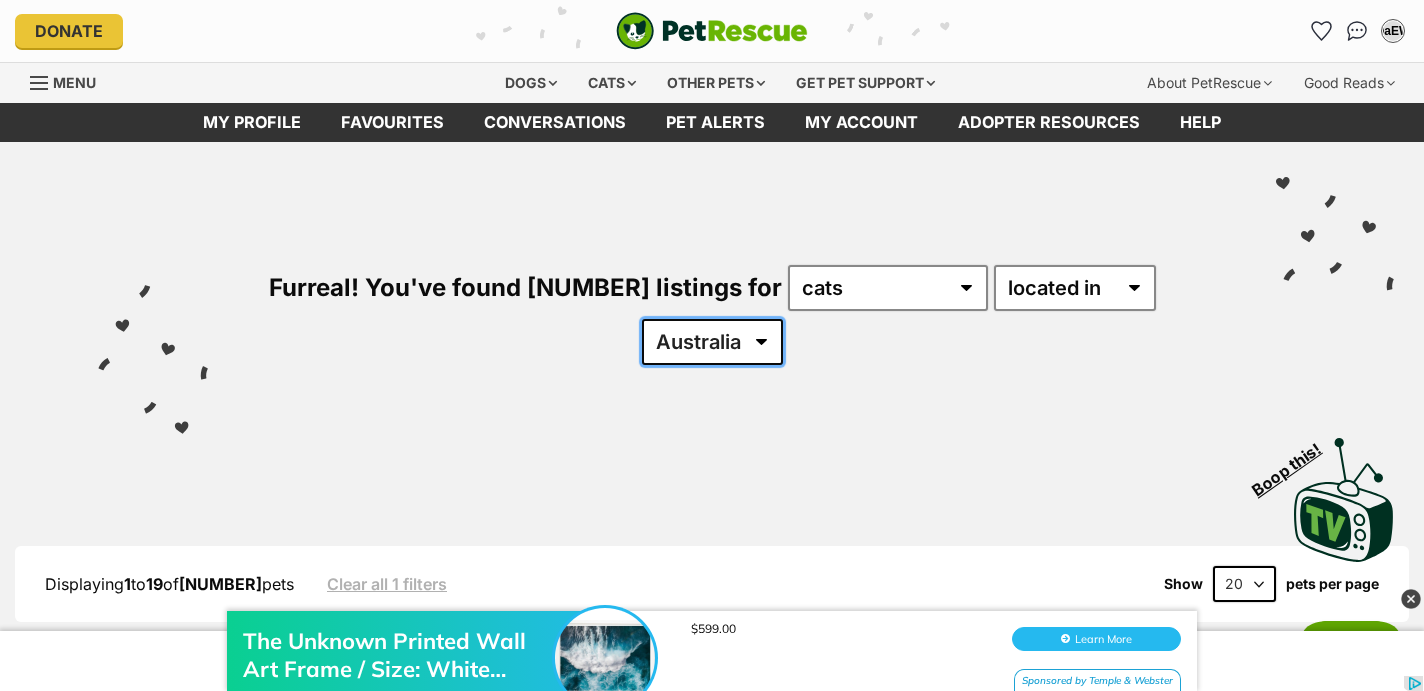 scroll, scrollTop: 0, scrollLeft: 0, axis: both 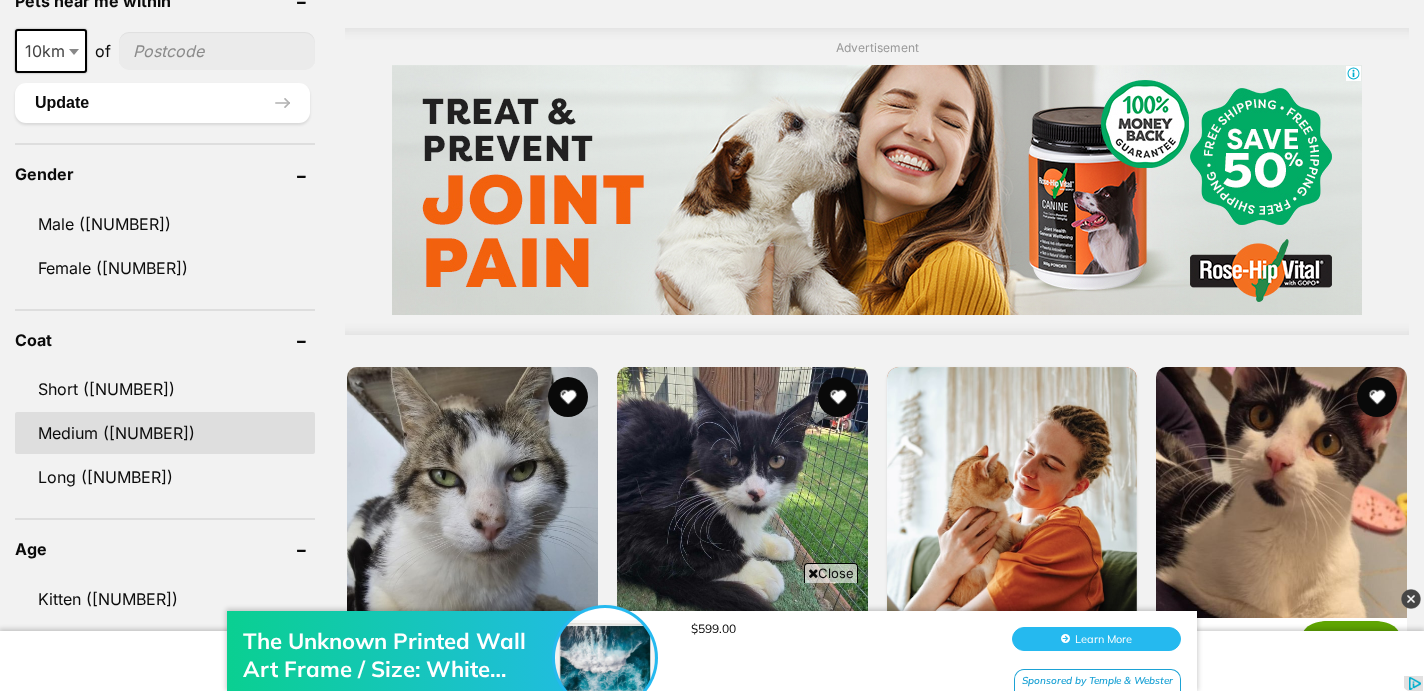 click on "Medium ([NUMBER])" at bounding box center (165, 433) 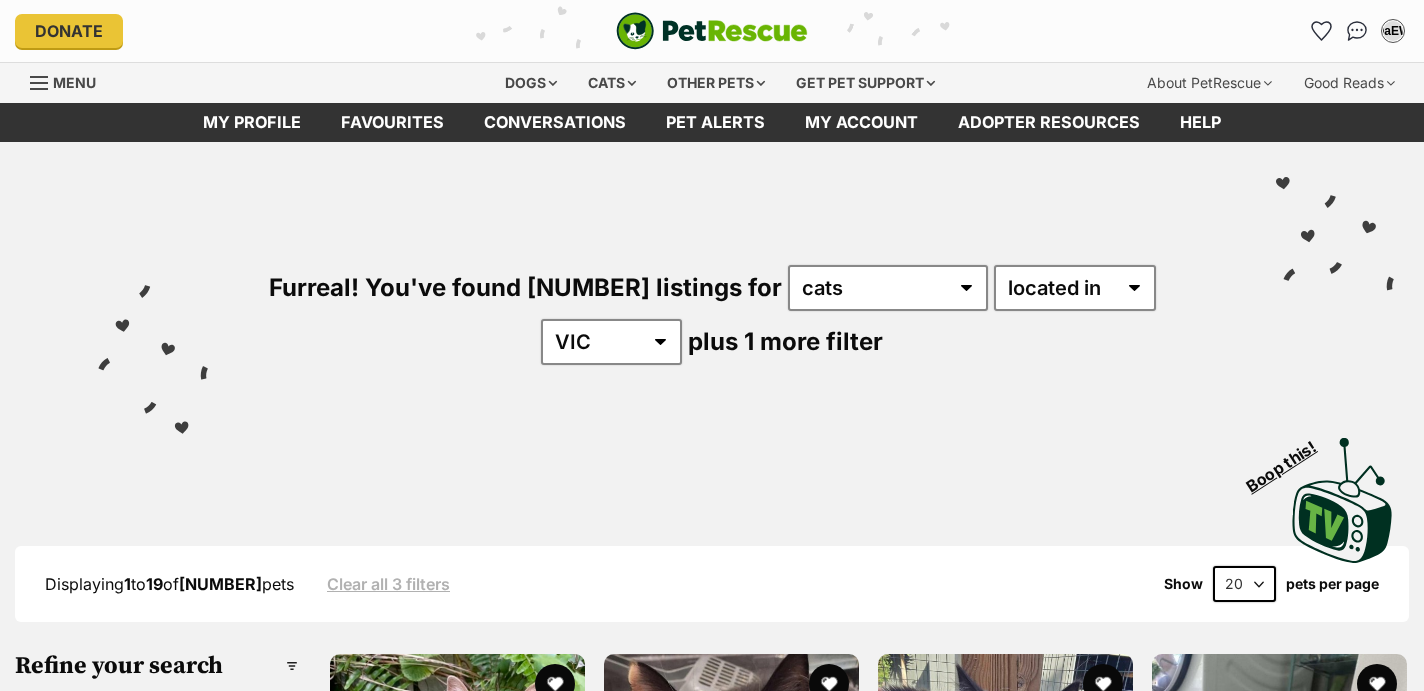 scroll, scrollTop: 0, scrollLeft: 0, axis: both 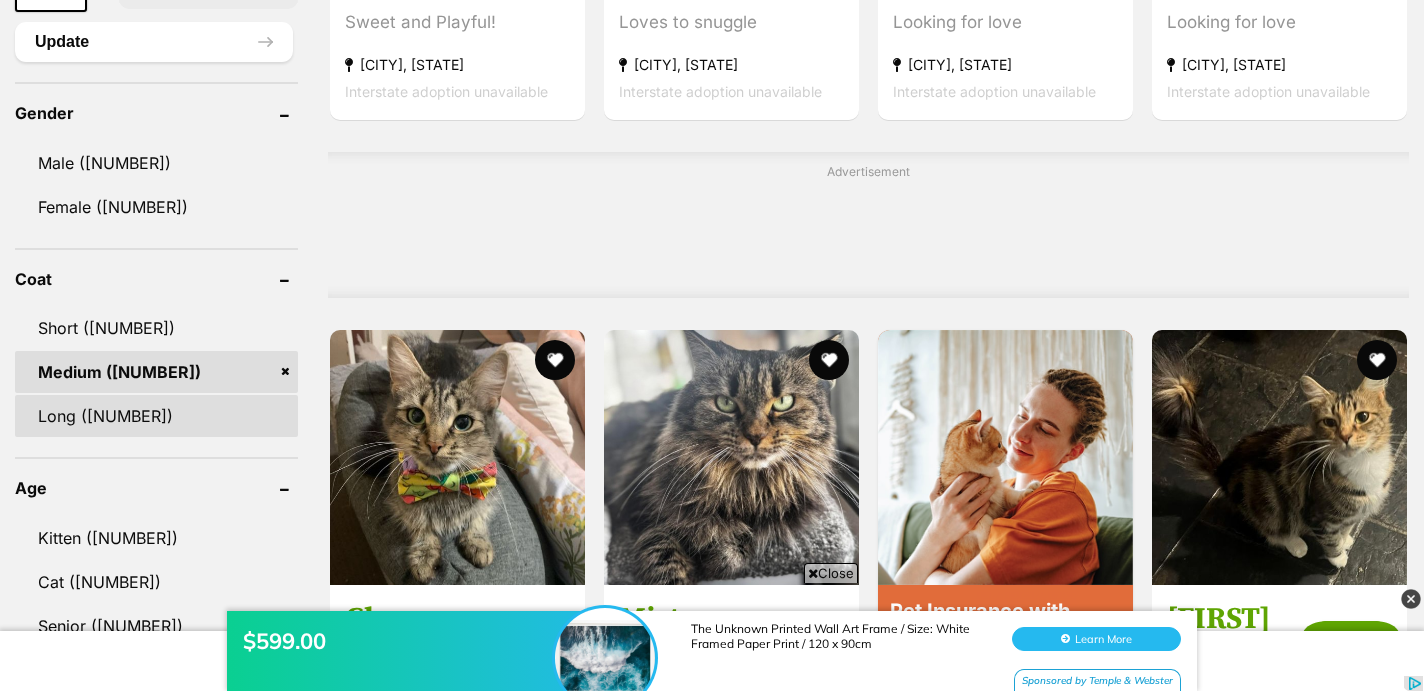 click on "Long ([NUMBER])" at bounding box center [156, 416] 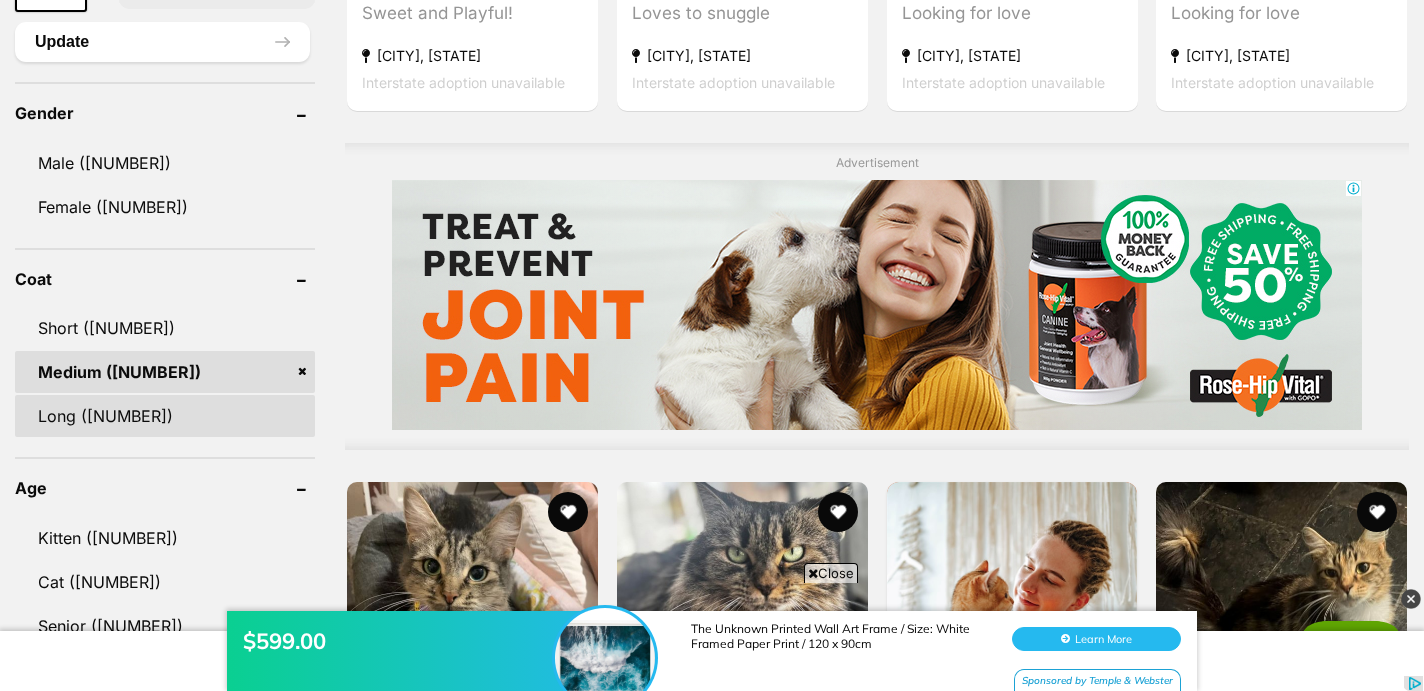scroll, scrollTop: 0, scrollLeft: 0, axis: both 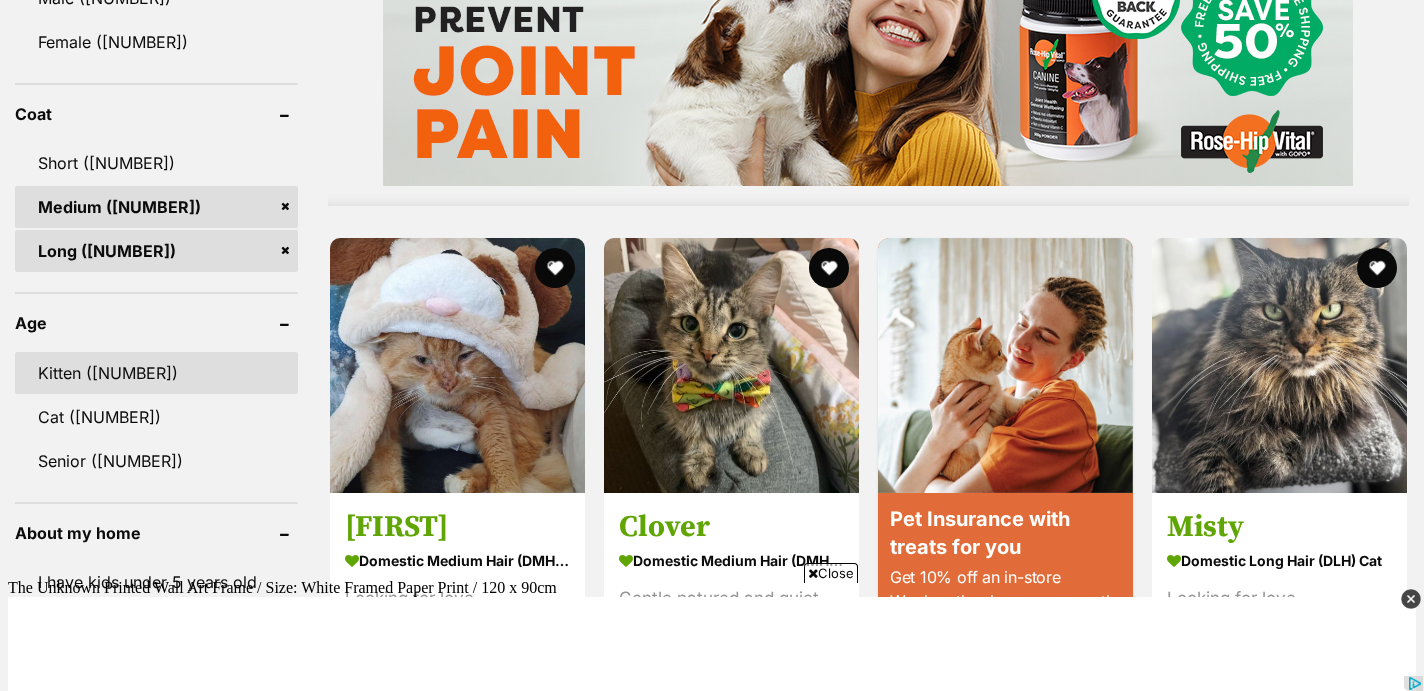 click on "[TYPE] ([AGE])" at bounding box center (156, 373) 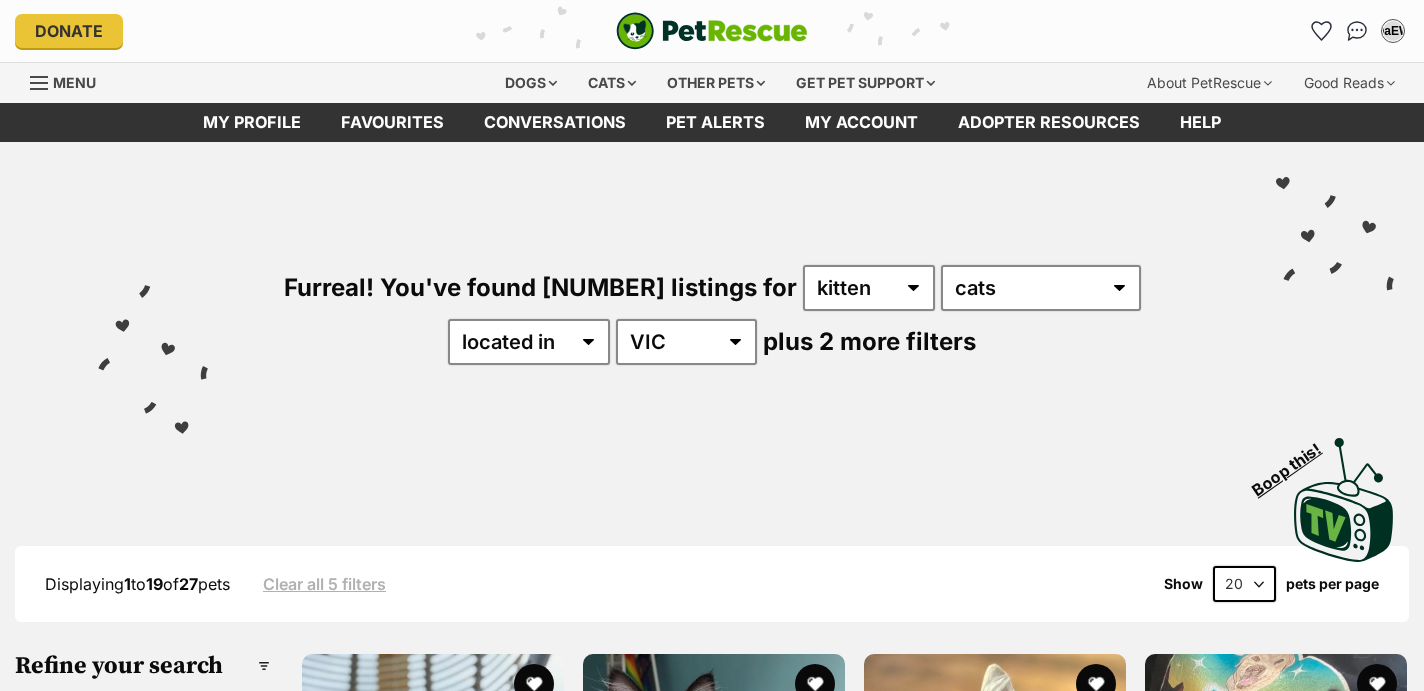 scroll, scrollTop: 0, scrollLeft: 0, axis: both 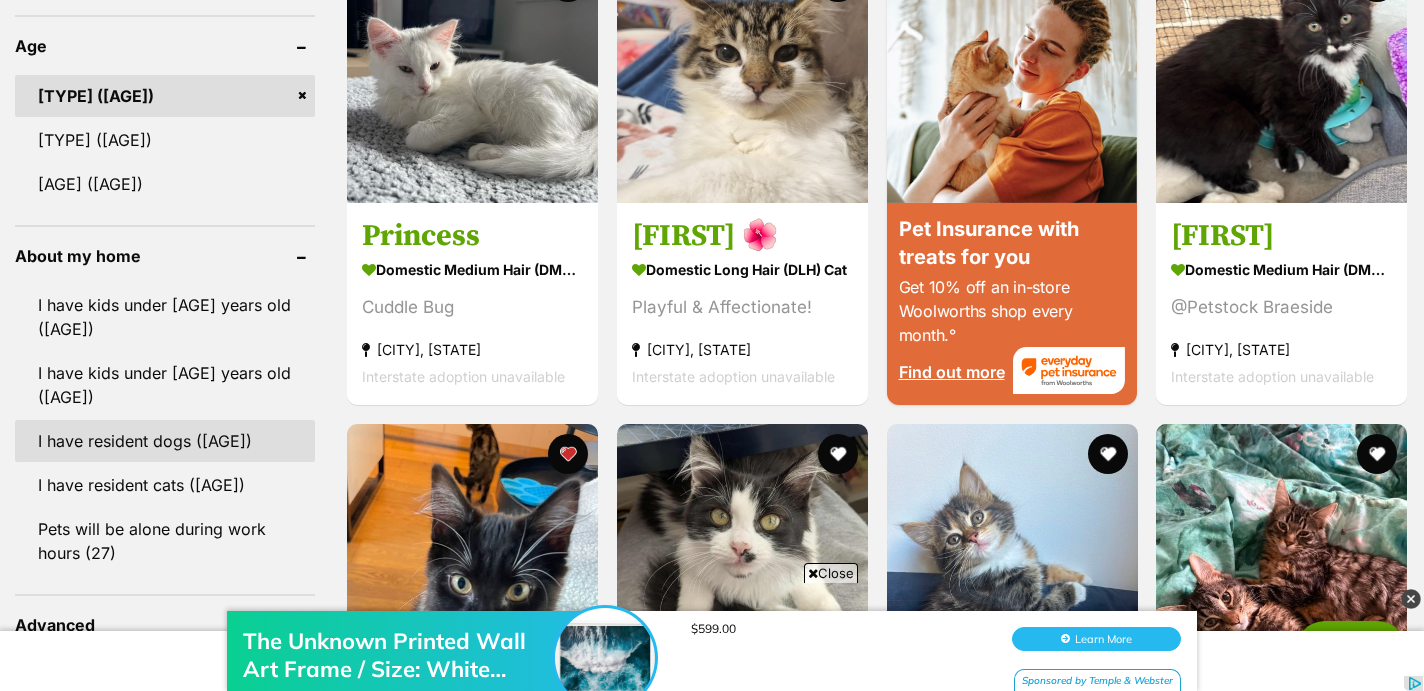 click on "I have resident dogs (26)" at bounding box center (165, 441) 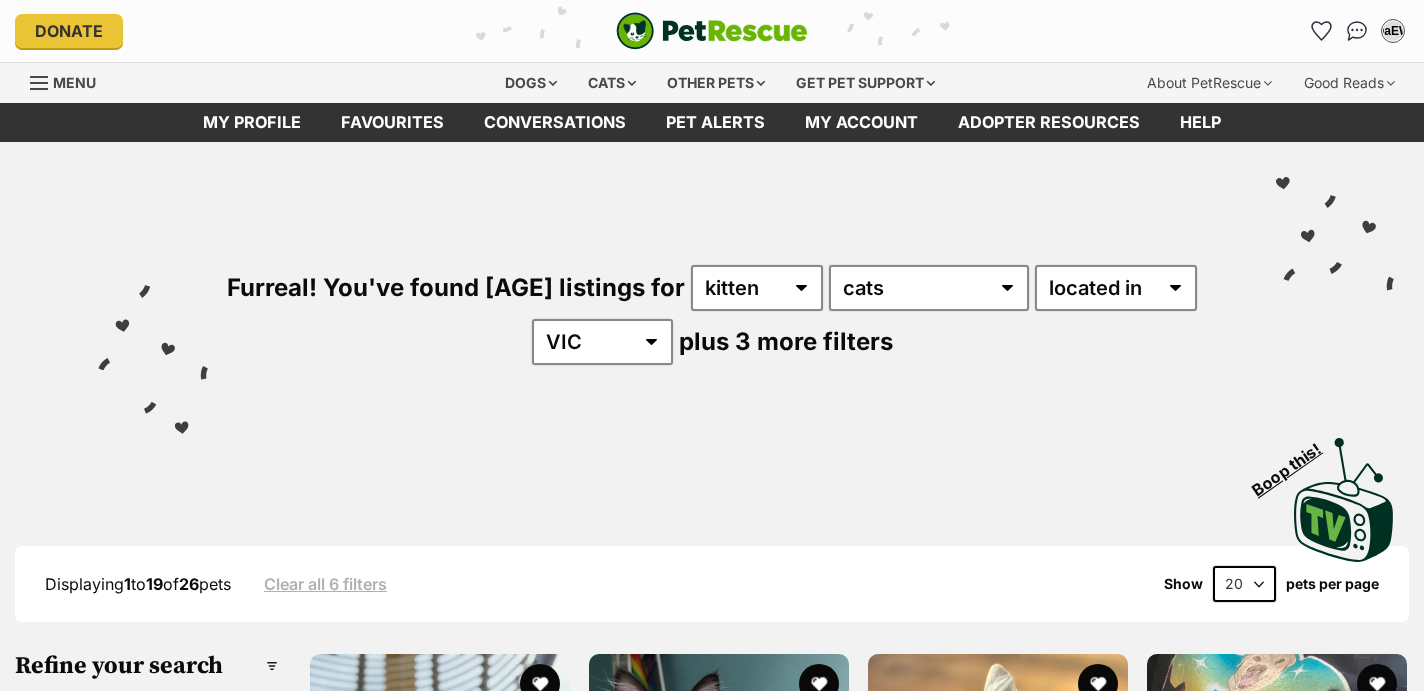 scroll, scrollTop: 0, scrollLeft: 0, axis: both 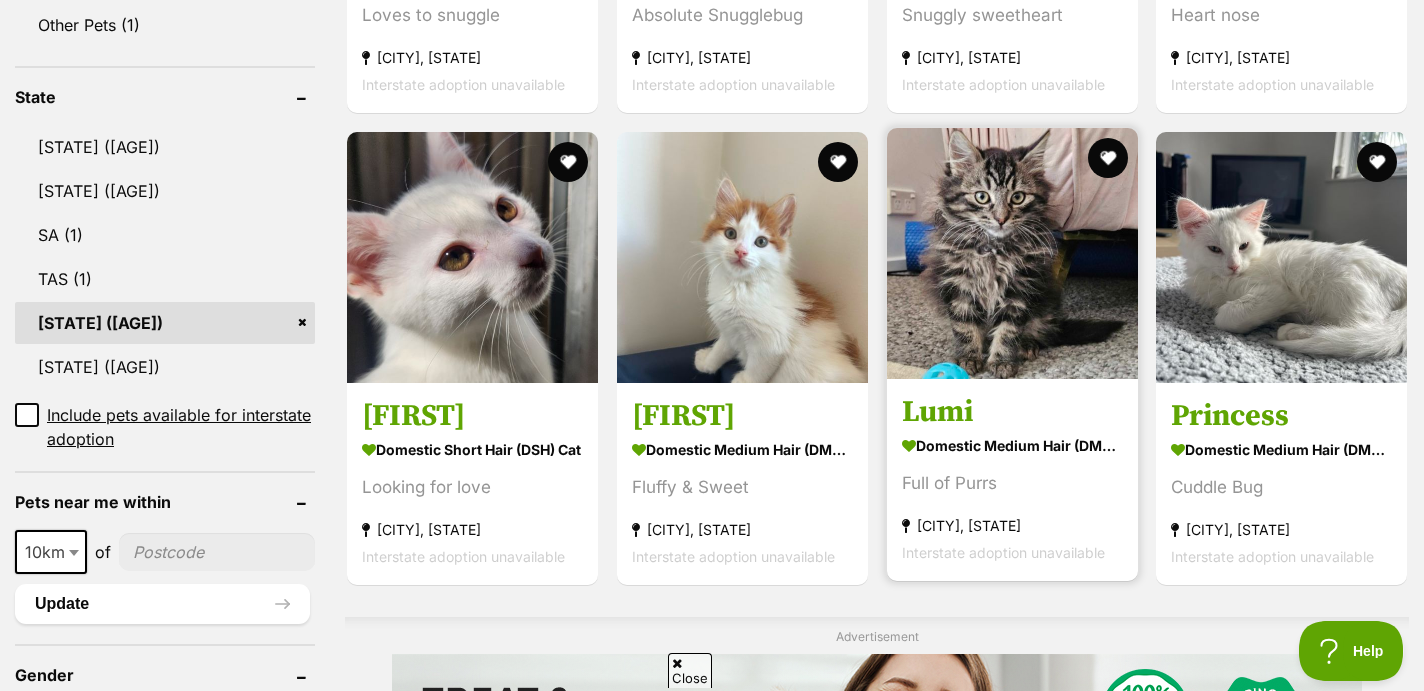 click at bounding box center (1012, 253) 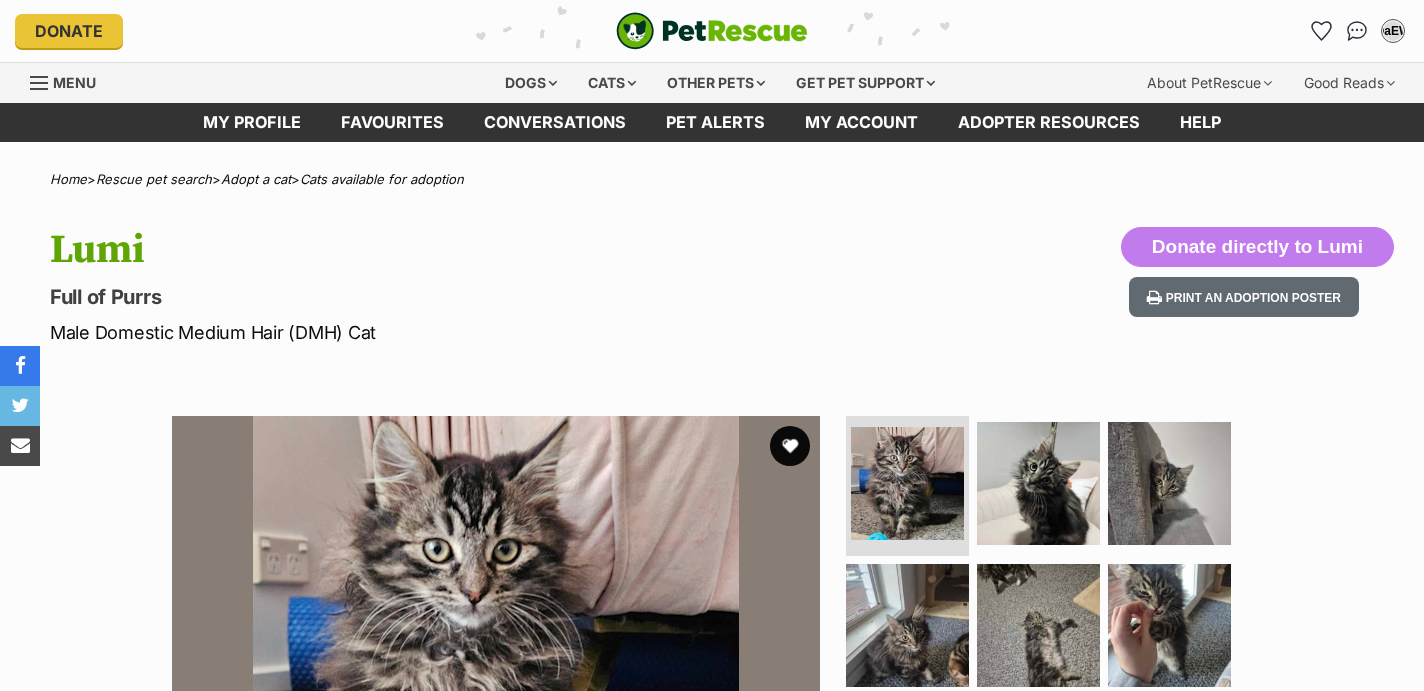 scroll, scrollTop: 0, scrollLeft: 0, axis: both 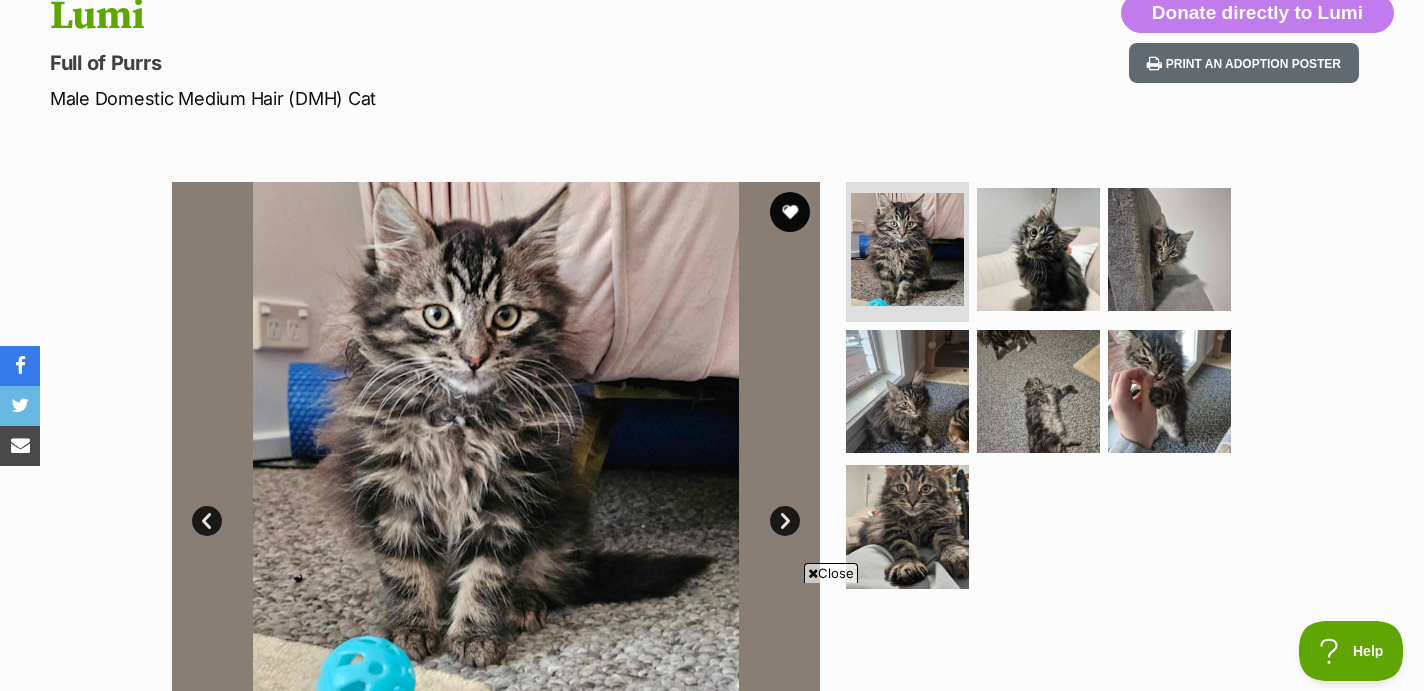 click on "Next" at bounding box center [785, 521] 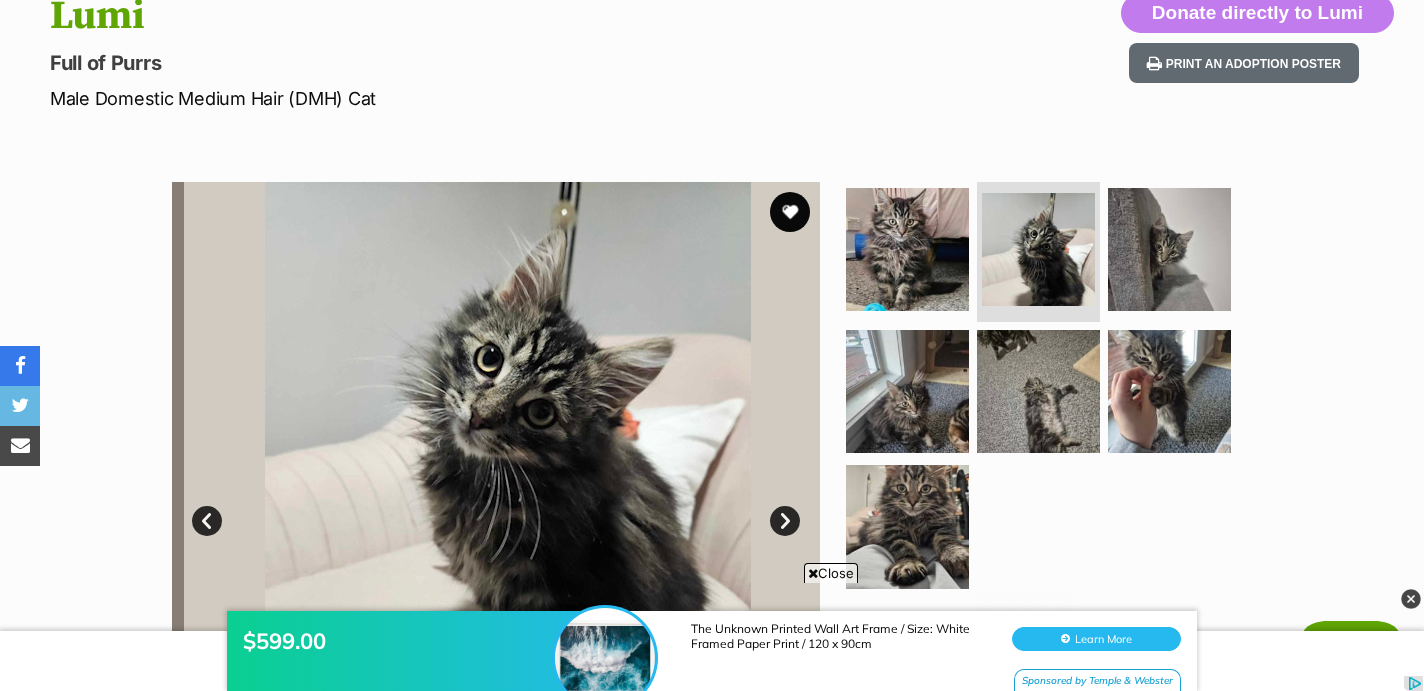 scroll, scrollTop: 0, scrollLeft: 0, axis: both 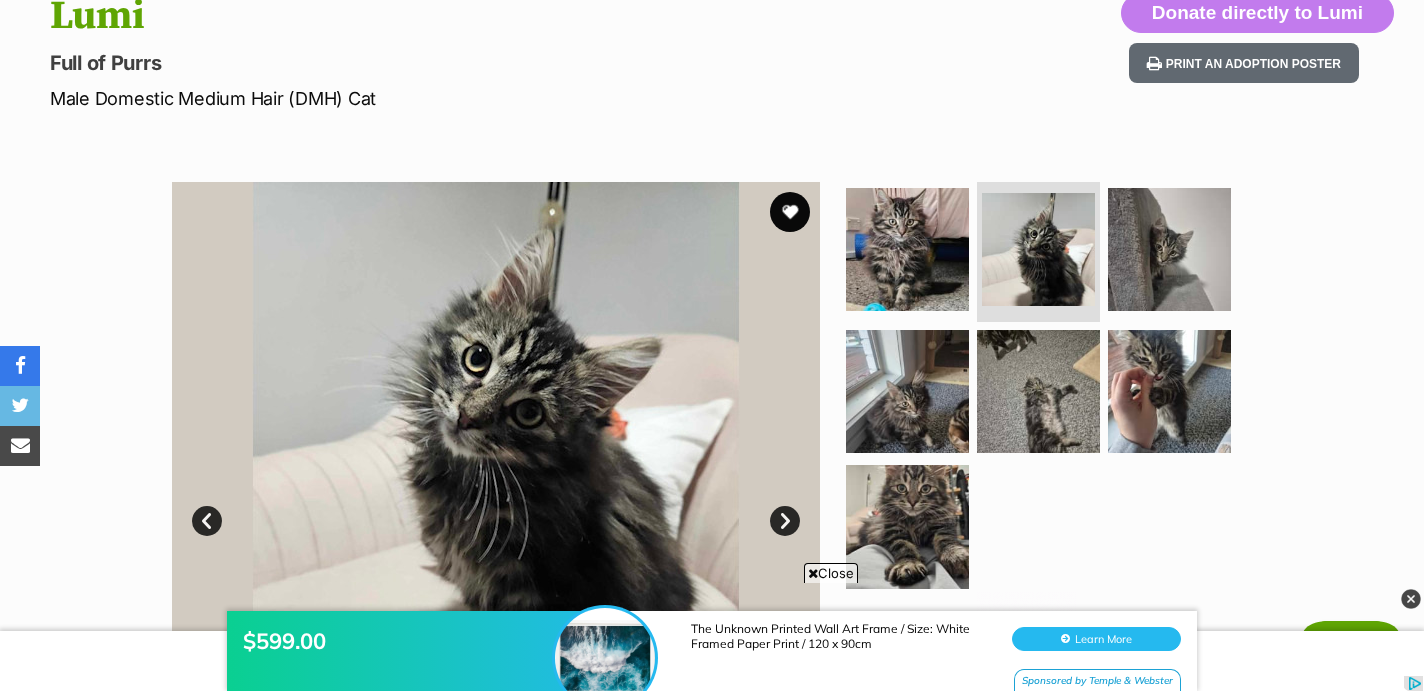 click on "Next" at bounding box center [785, 521] 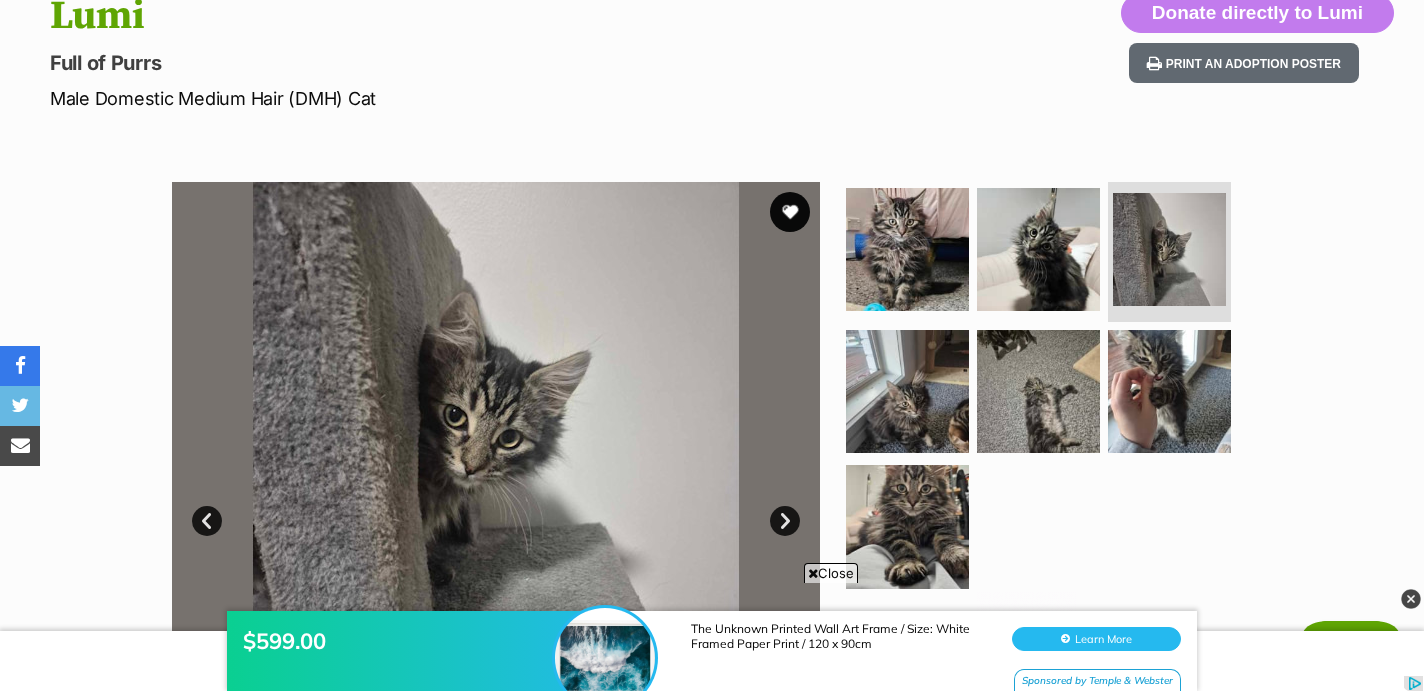 scroll, scrollTop: 0, scrollLeft: 0, axis: both 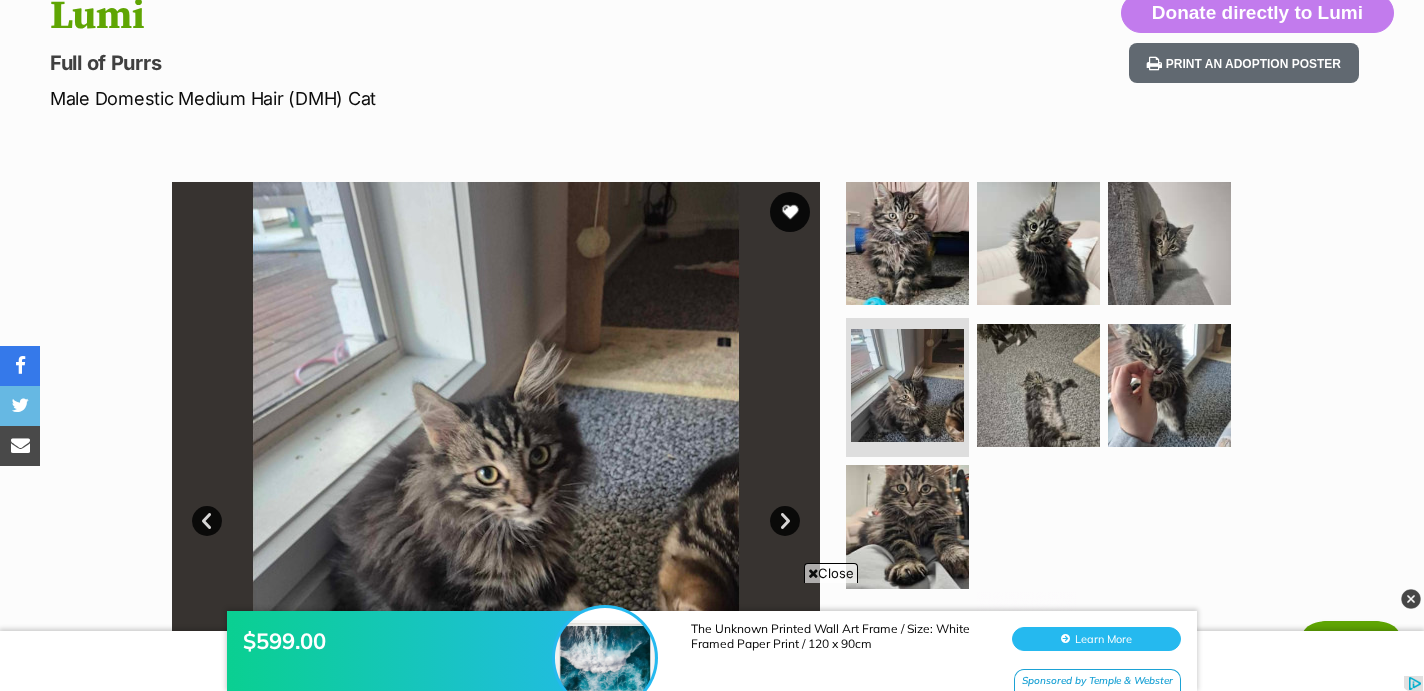 click on "Next" at bounding box center [785, 521] 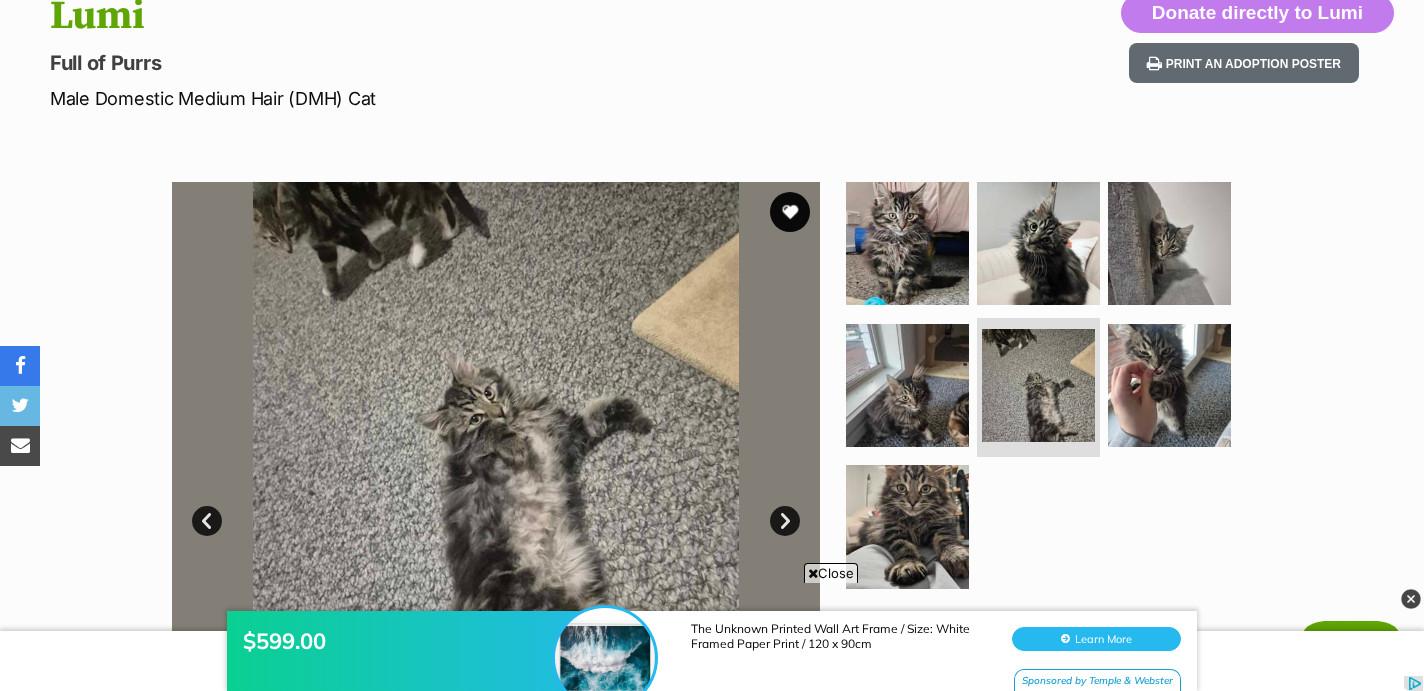 click on "Next" at bounding box center (785, 521) 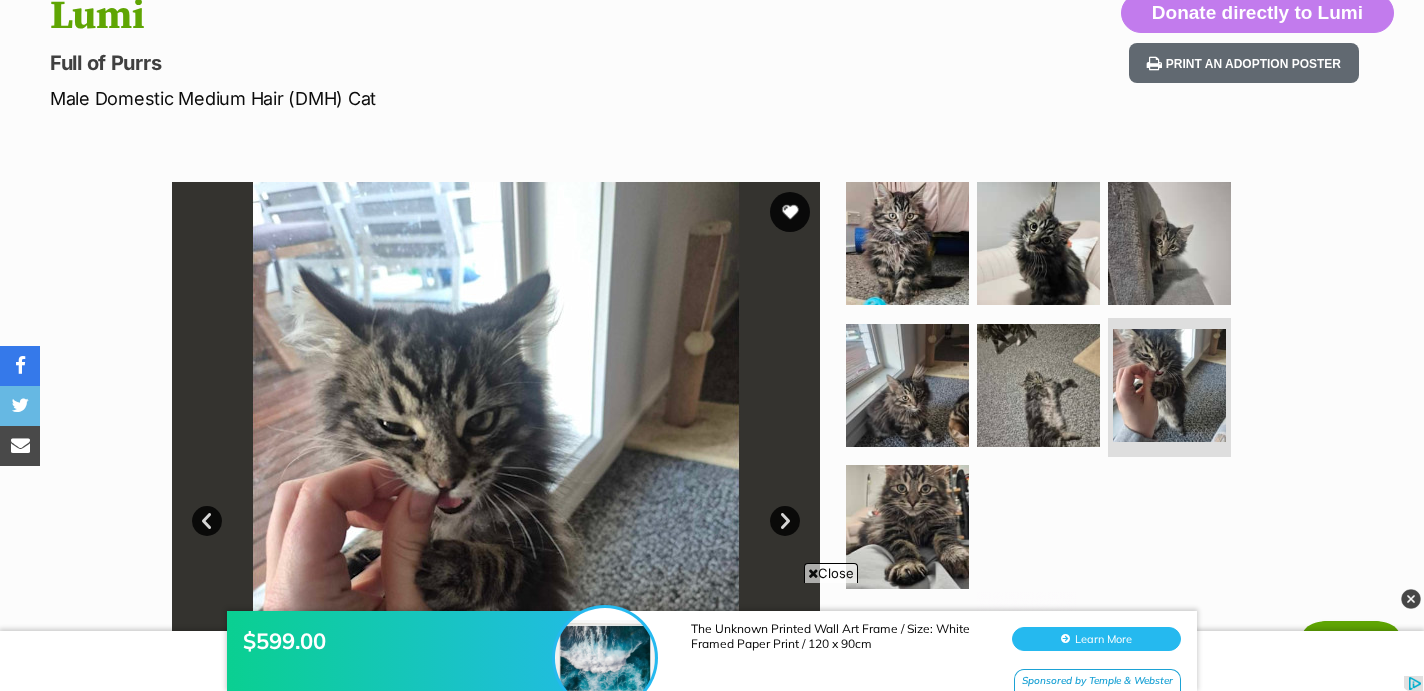 click on "Next" at bounding box center [785, 521] 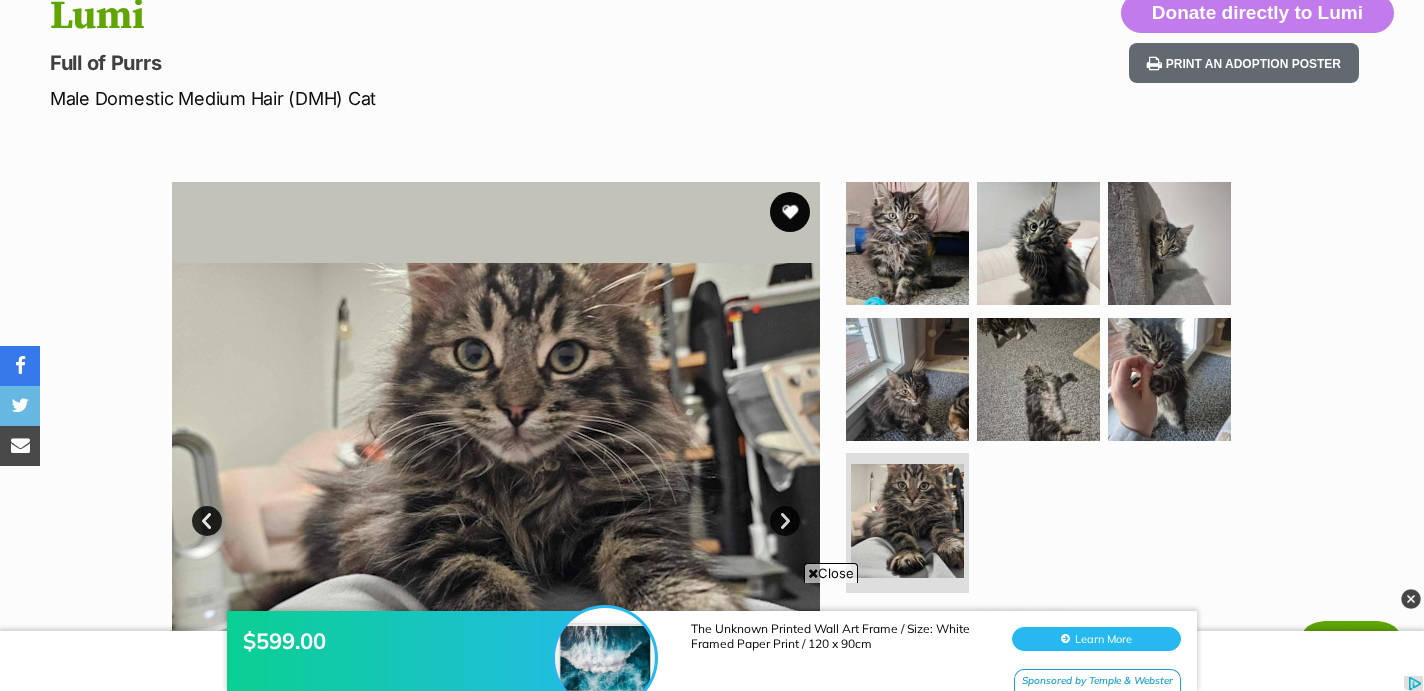 click on "Next" at bounding box center (785, 521) 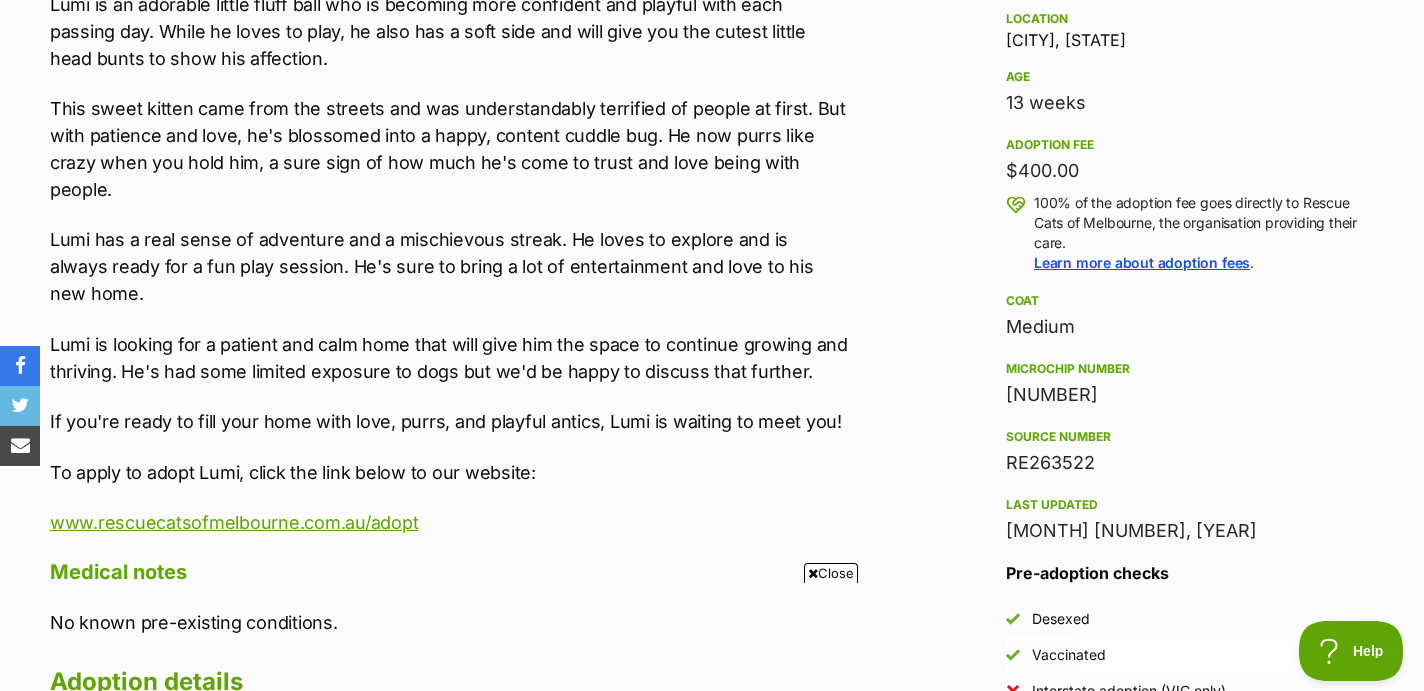 scroll, scrollTop: 0, scrollLeft: 0, axis: both 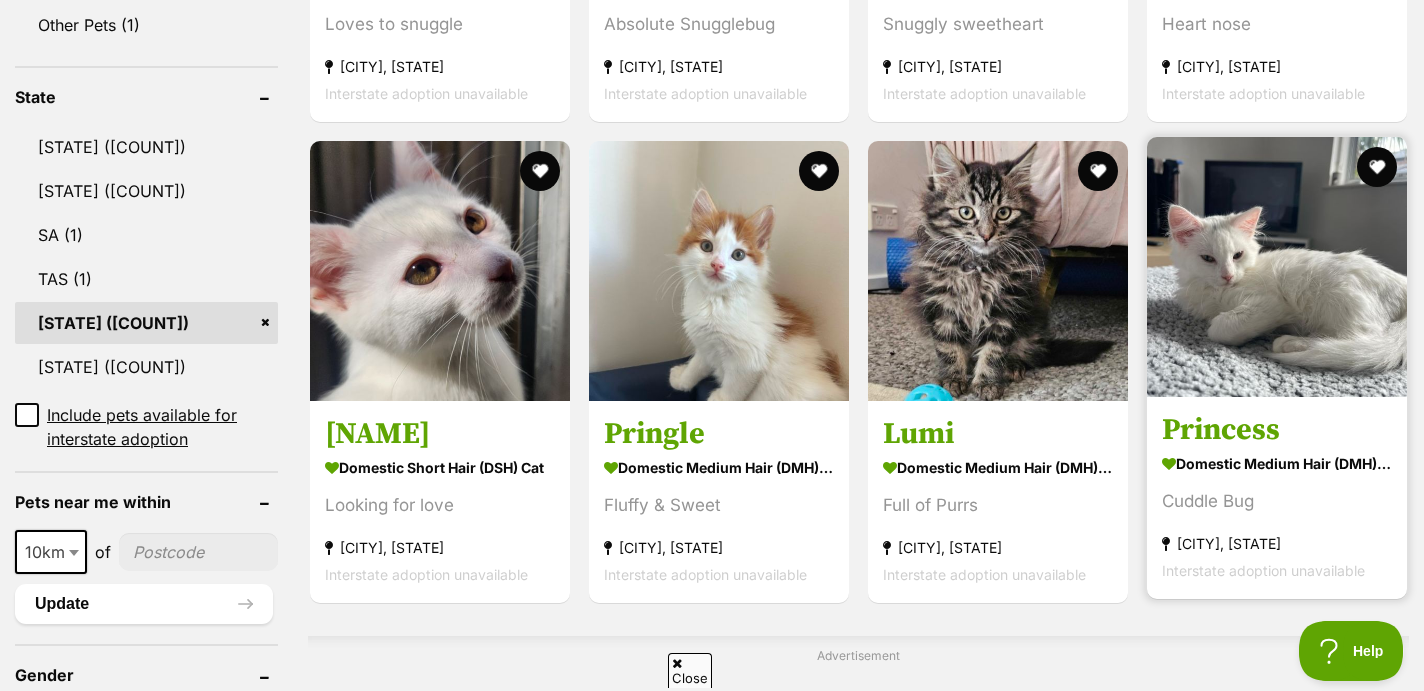 click at bounding box center (1277, 267) 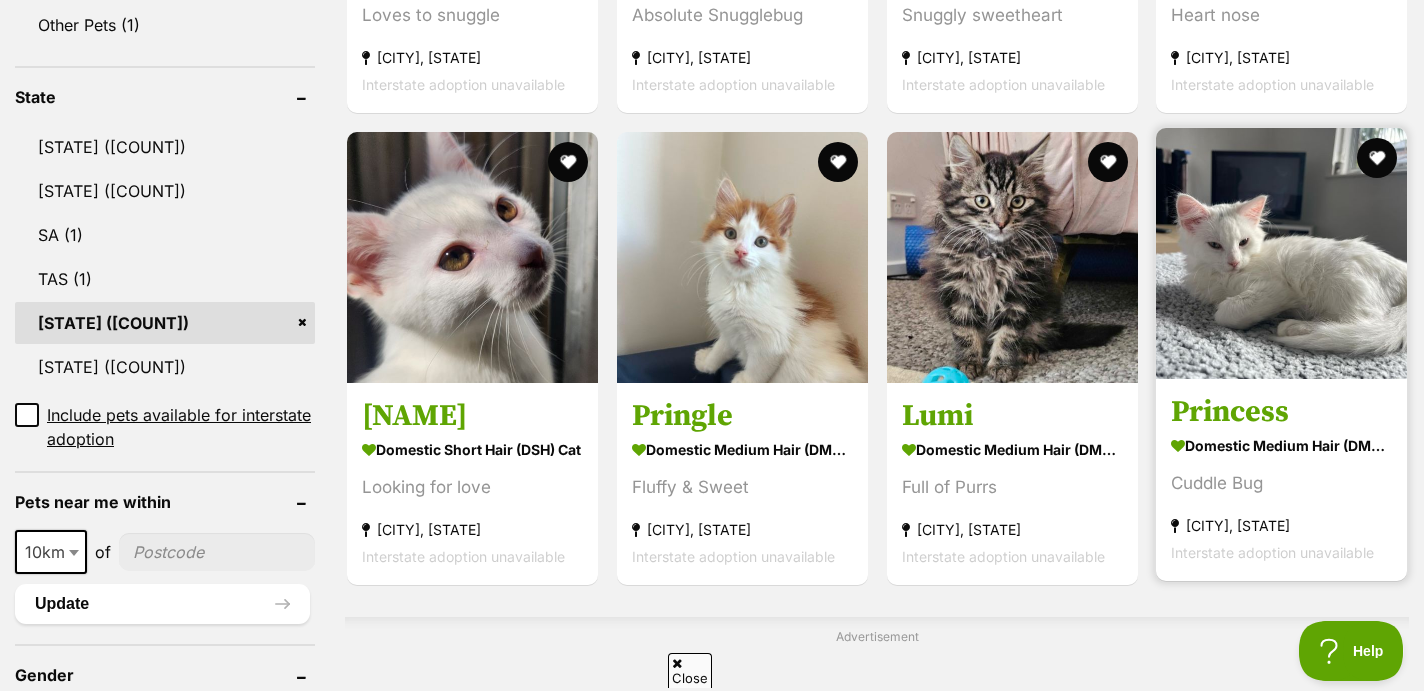 scroll, scrollTop: 0, scrollLeft: 0, axis: both 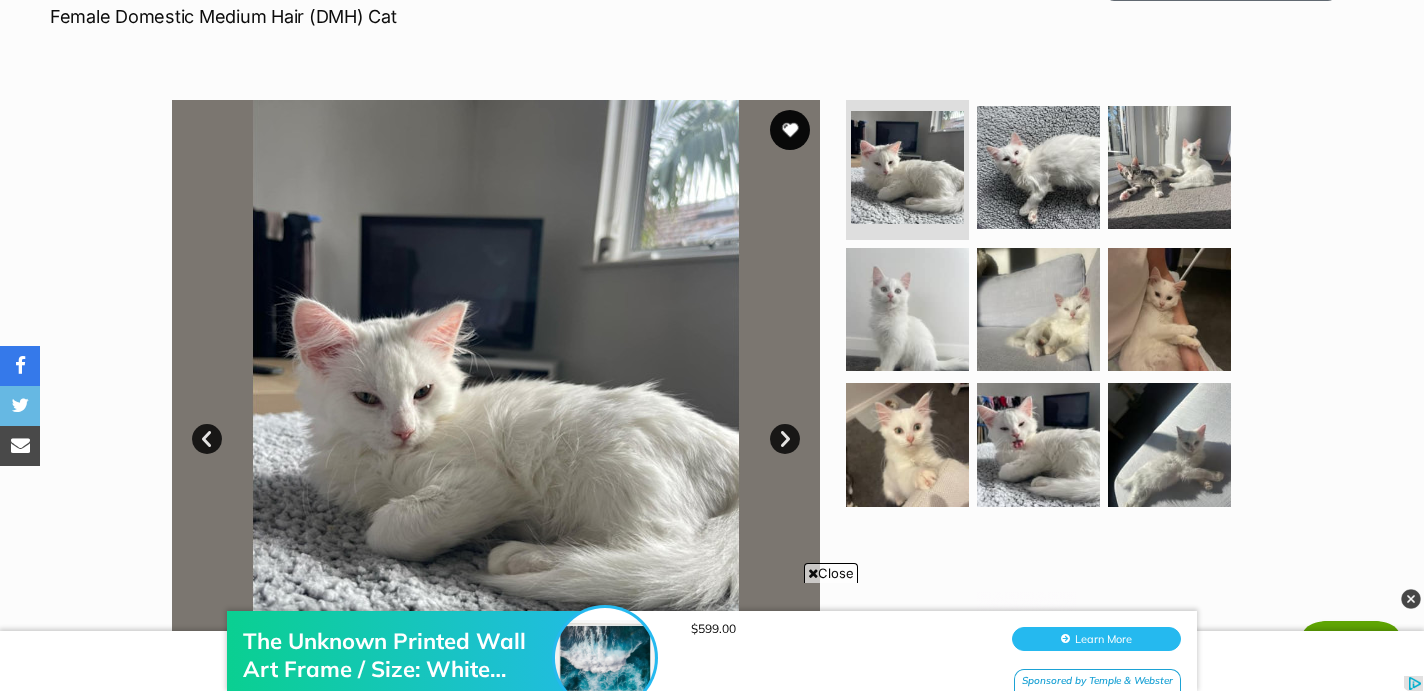 click on "Next" at bounding box center [785, 439] 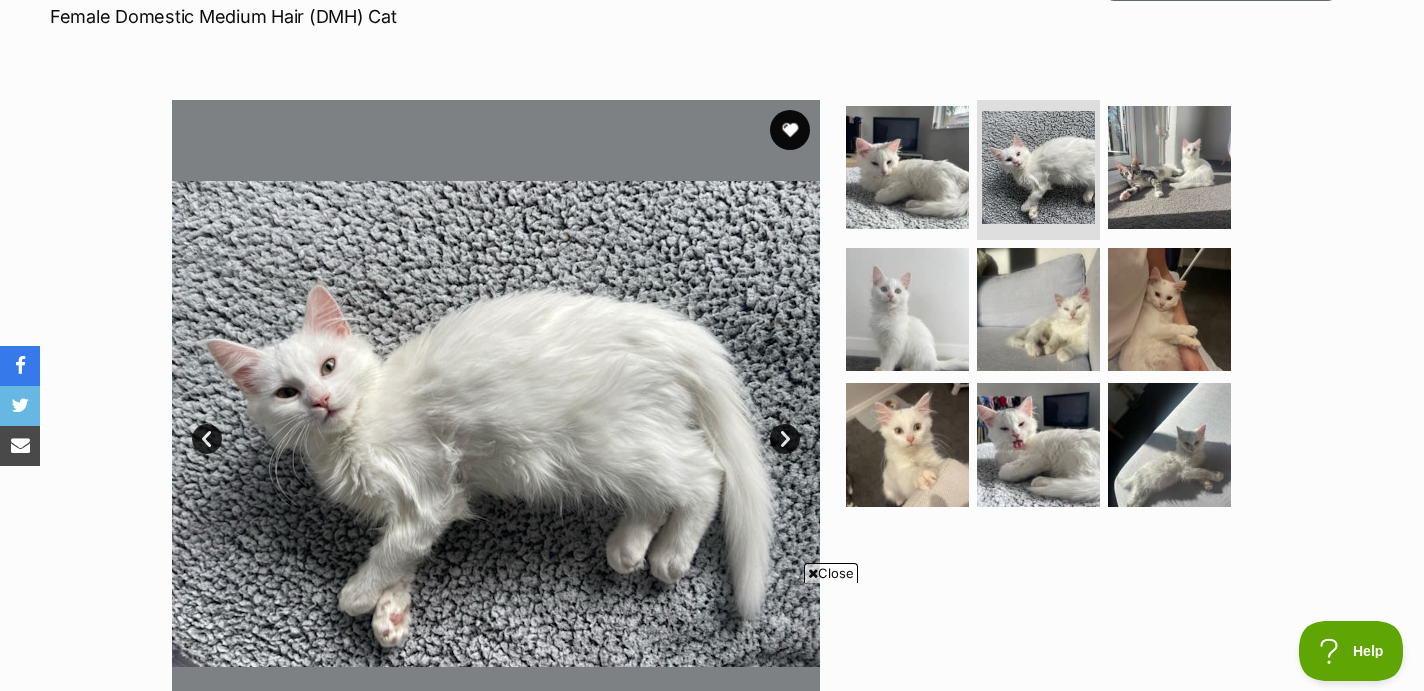 scroll, scrollTop: 0, scrollLeft: 0, axis: both 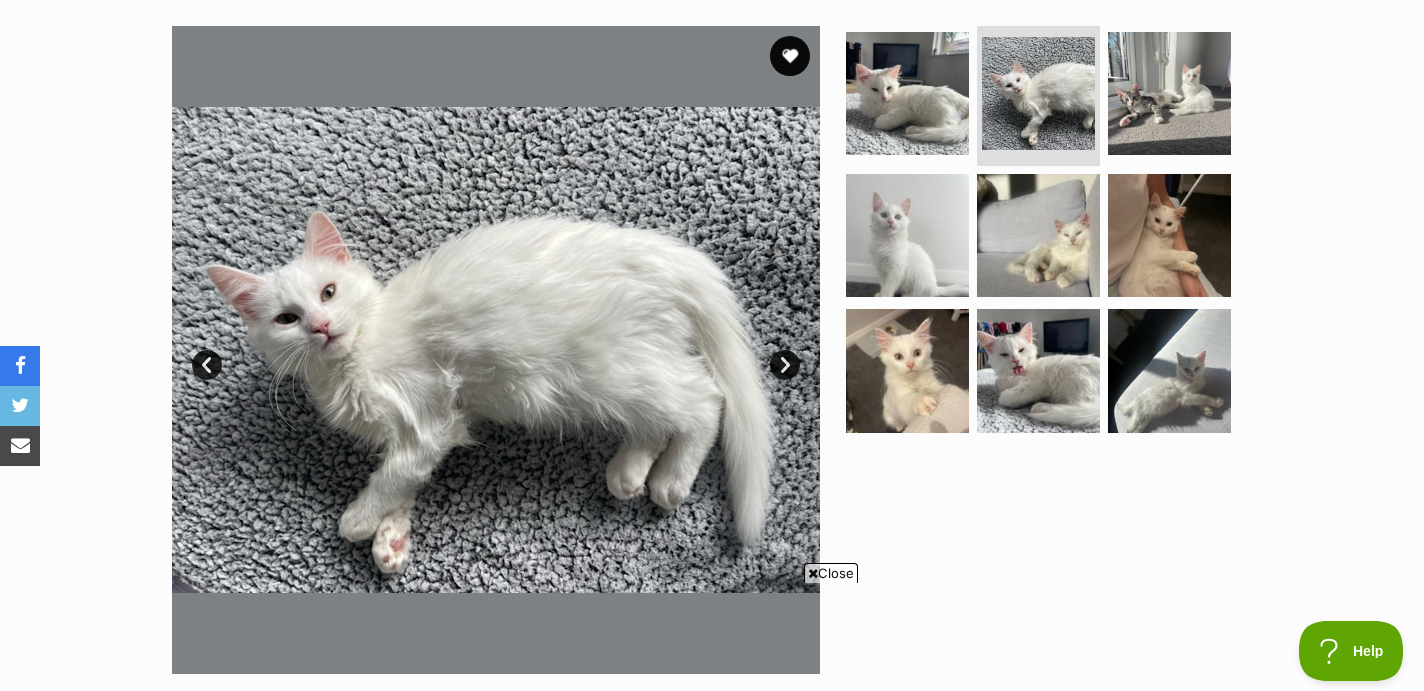 click on "Next" at bounding box center [785, 365] 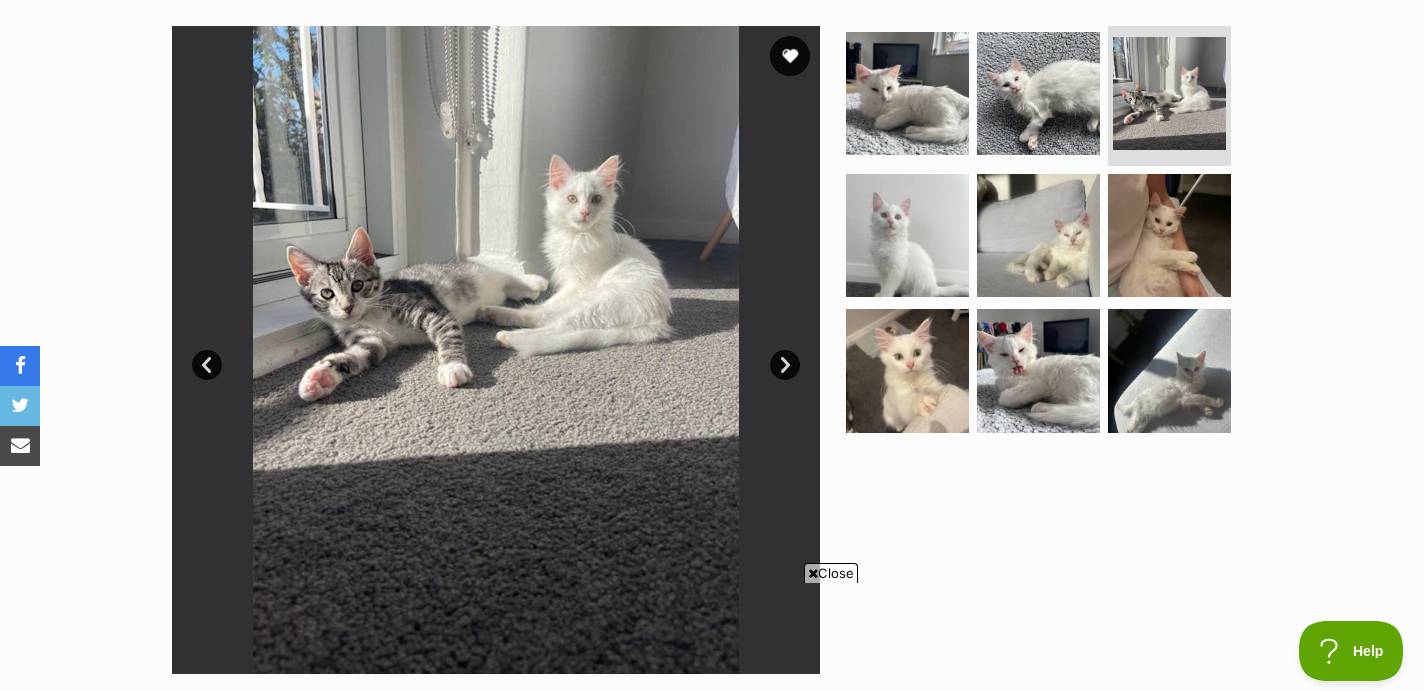 click on "Next" at bounding box center (785, 365) 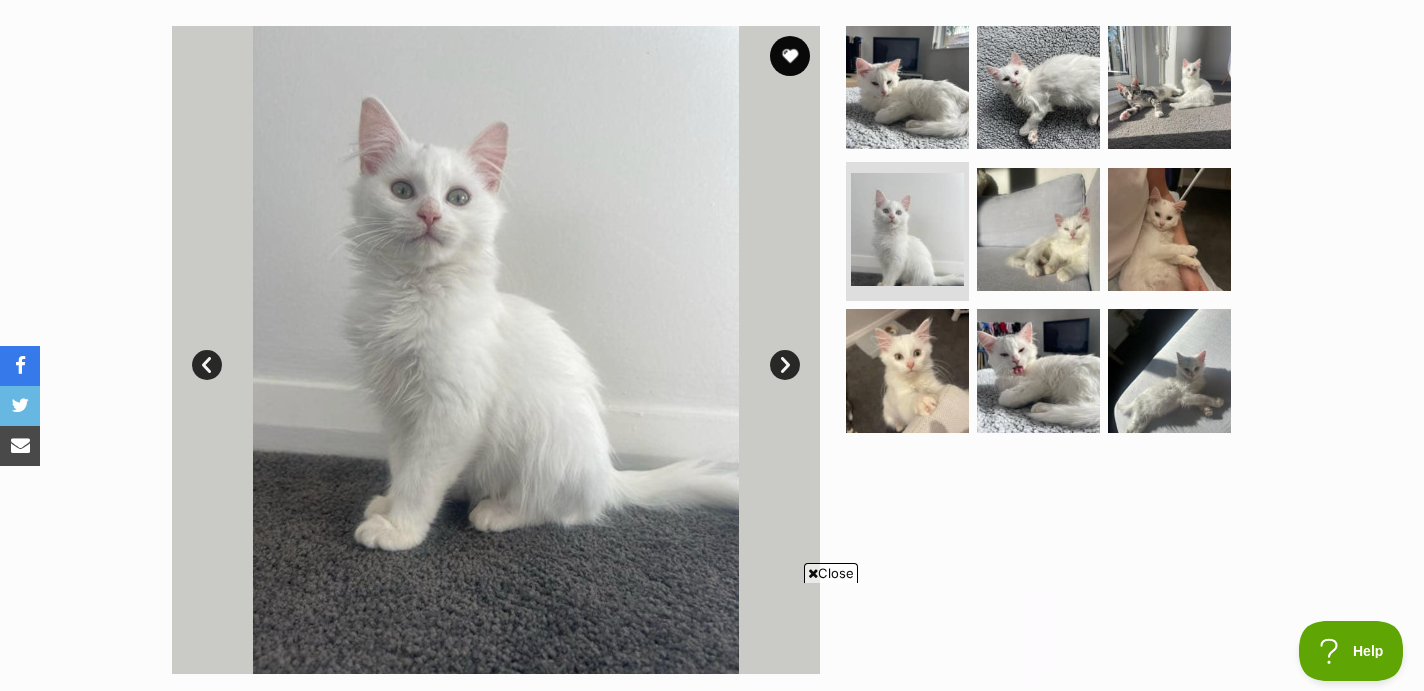 click on "Next" at bounding box center (785, 365) 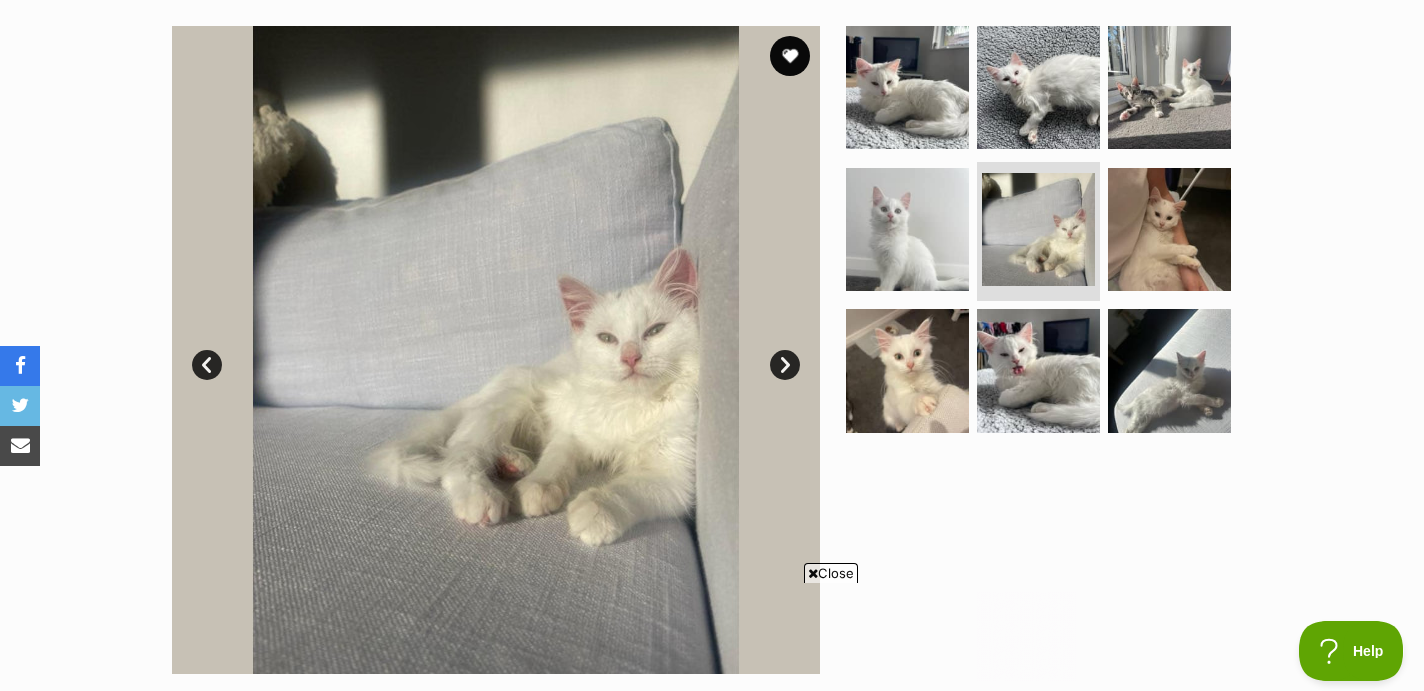 click on "Next" at bounding box center (785, 365) 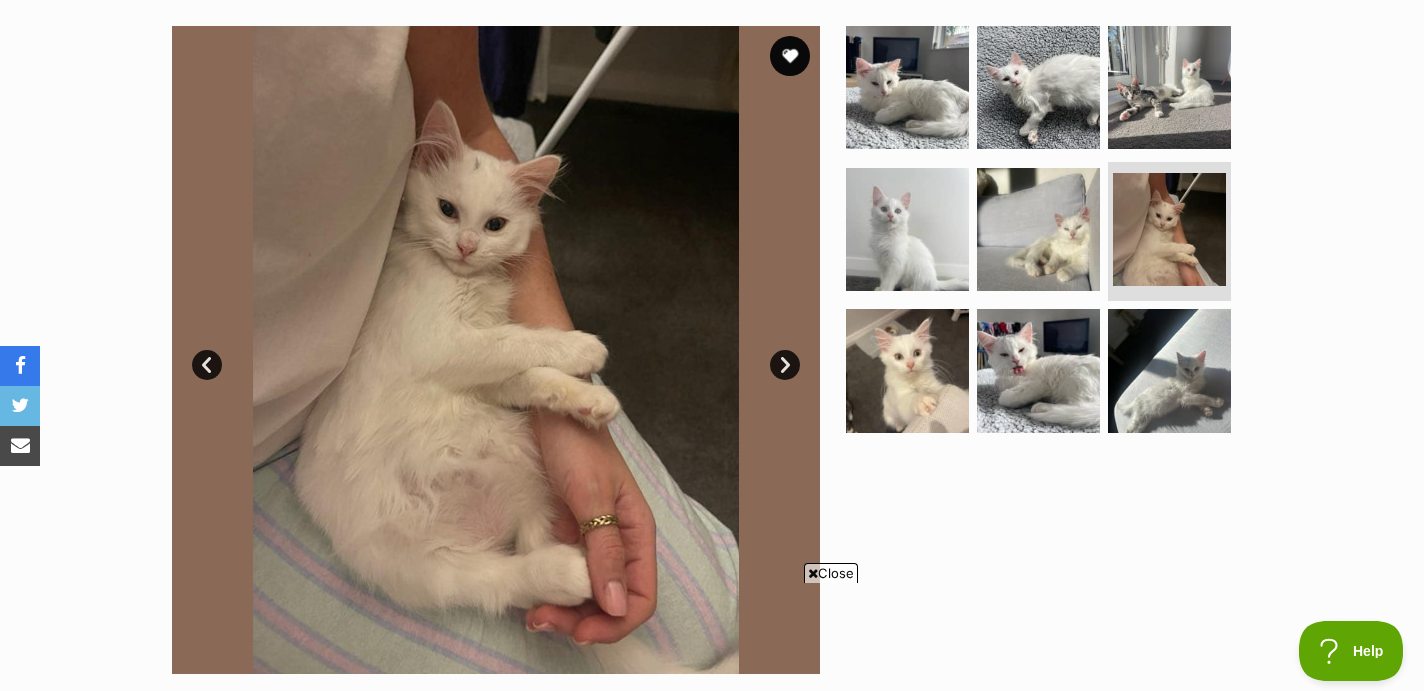click on "Next" at bounding box center (785, 365) 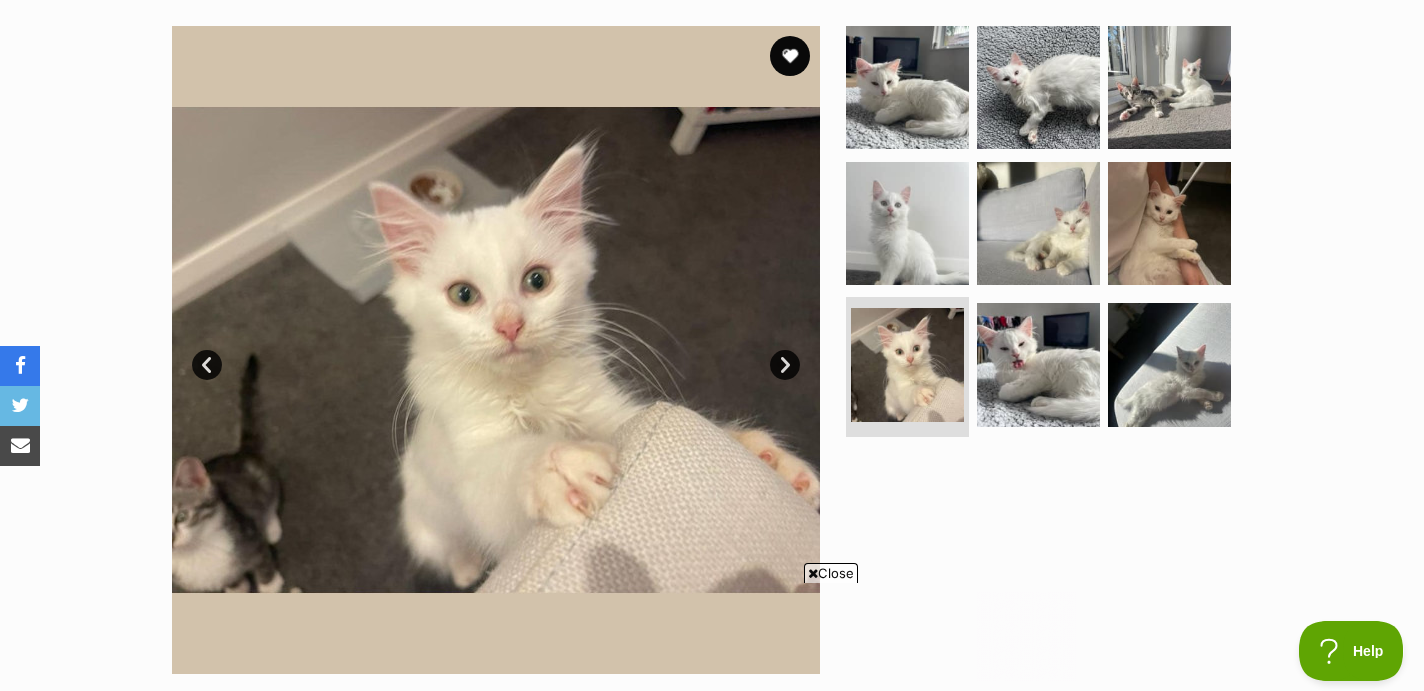 click on "Next" at bounding box center (785, 365) 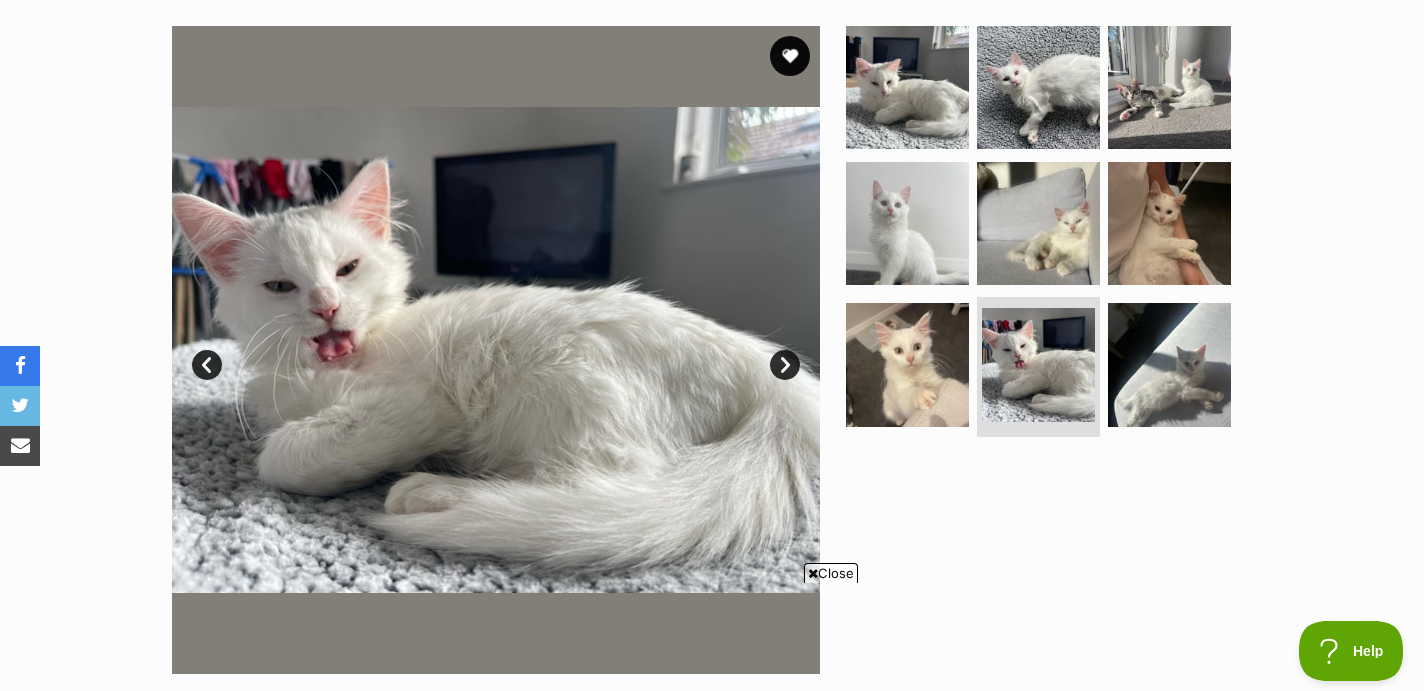 click on "Next" at bounding box center [785, 365] 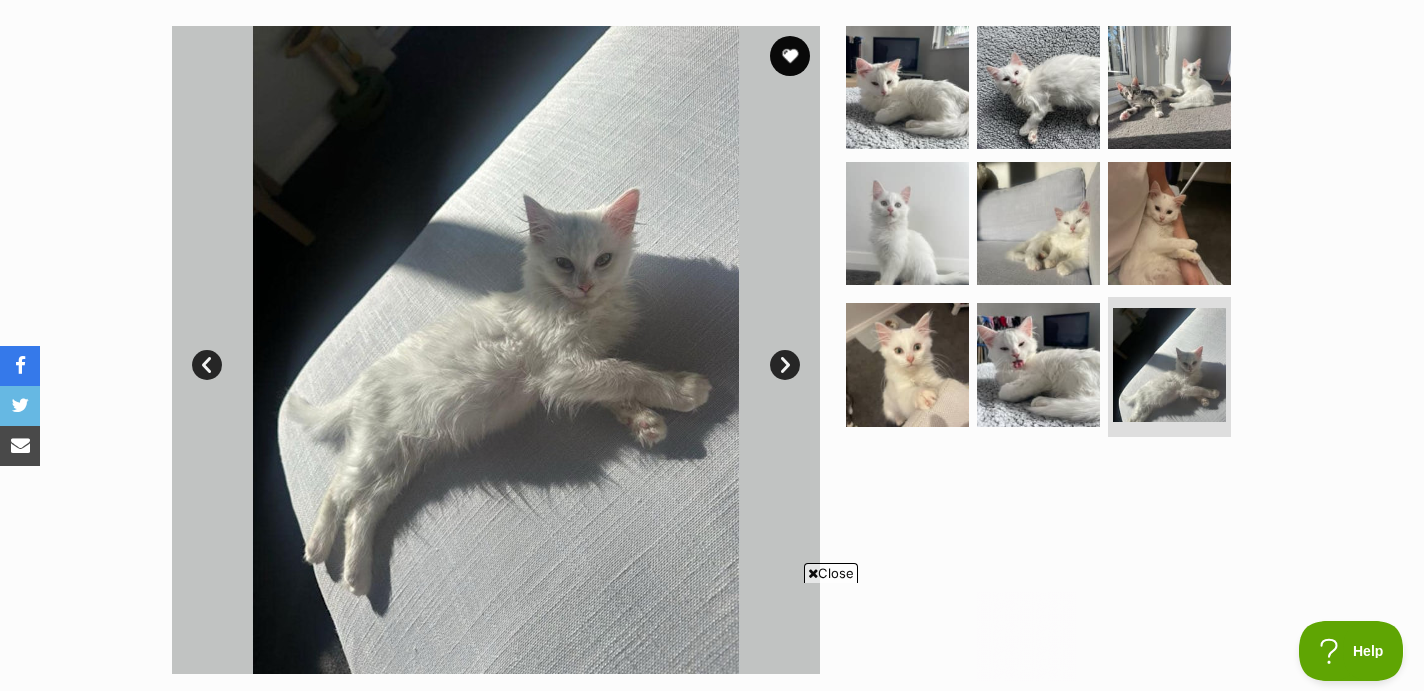 click on "Next" at bounding box center [785, 365] 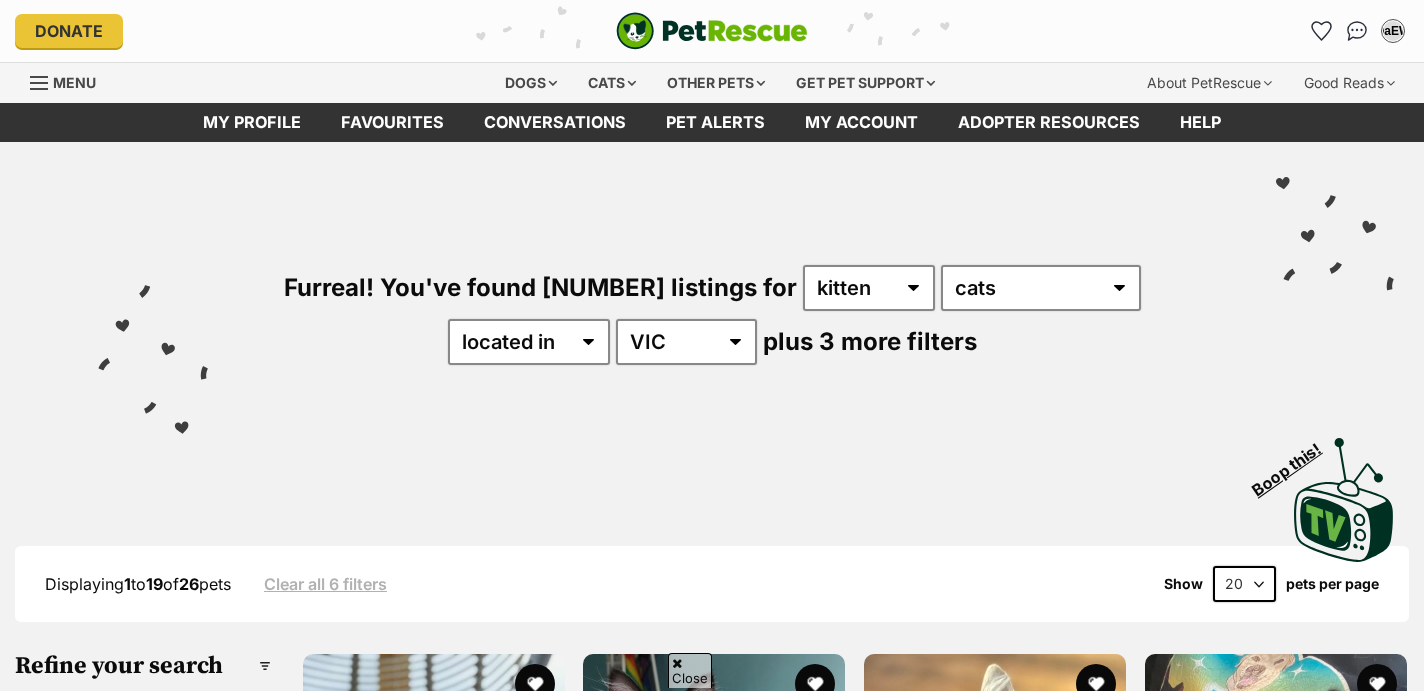 scroll, scrollTop: 694, scrollLeft: 0, axis: vertical 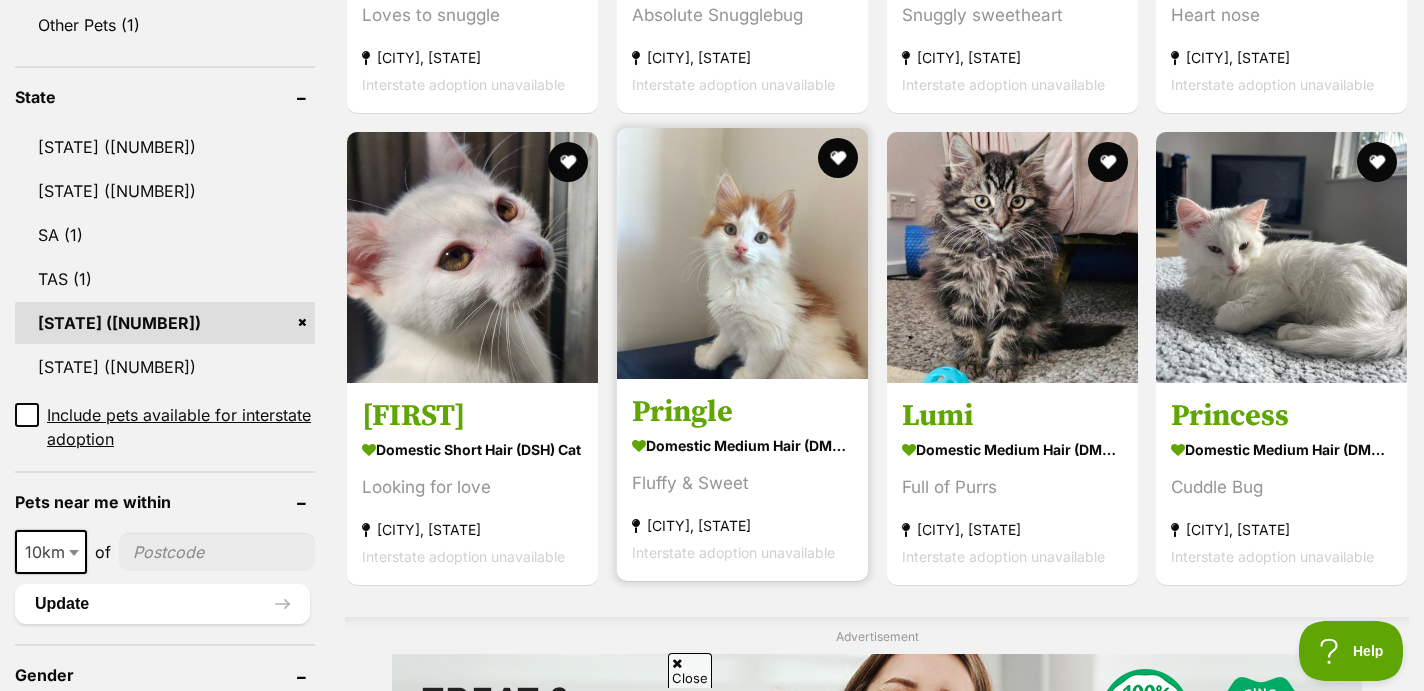 click at bounding box center (742, 253) 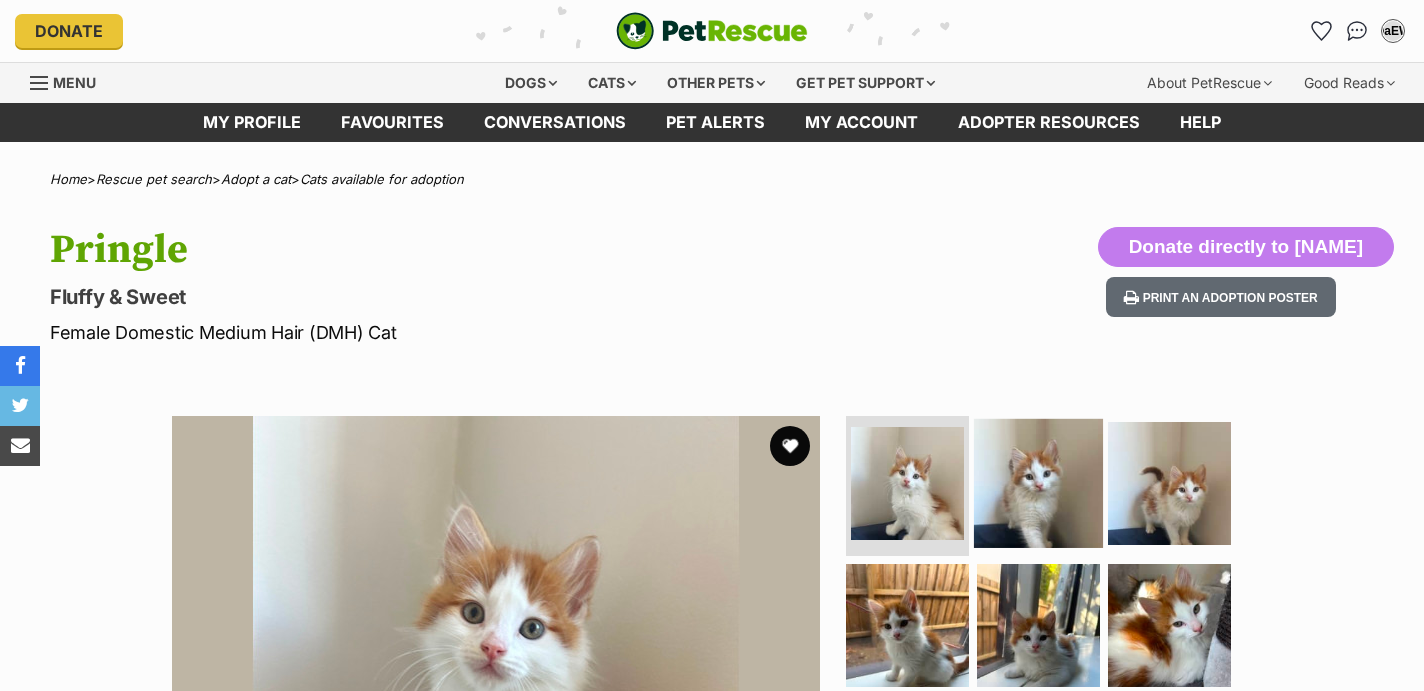 scroll, scrollTop: 0, scrollLeft: 0, axis: both 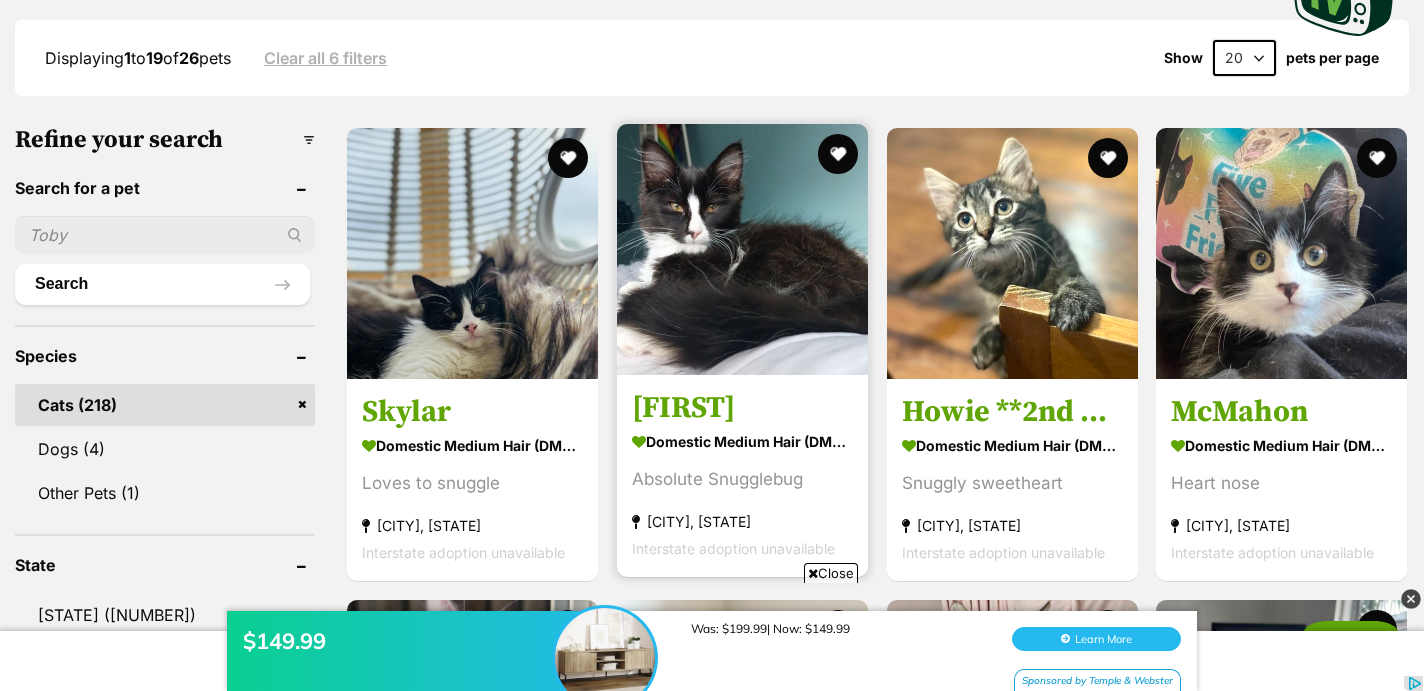 click at bounding box center (742, 249) 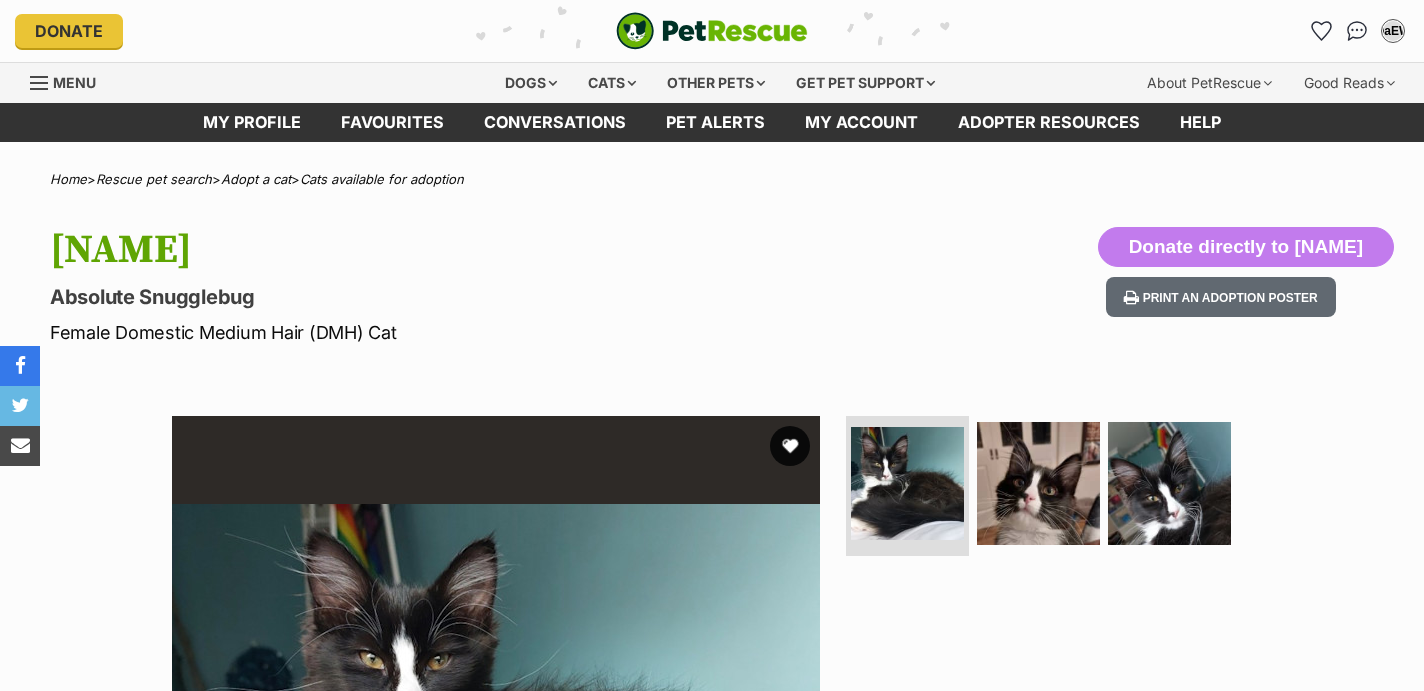 scroll, scrollTop: 0, scrollLeft: 0, axis: both 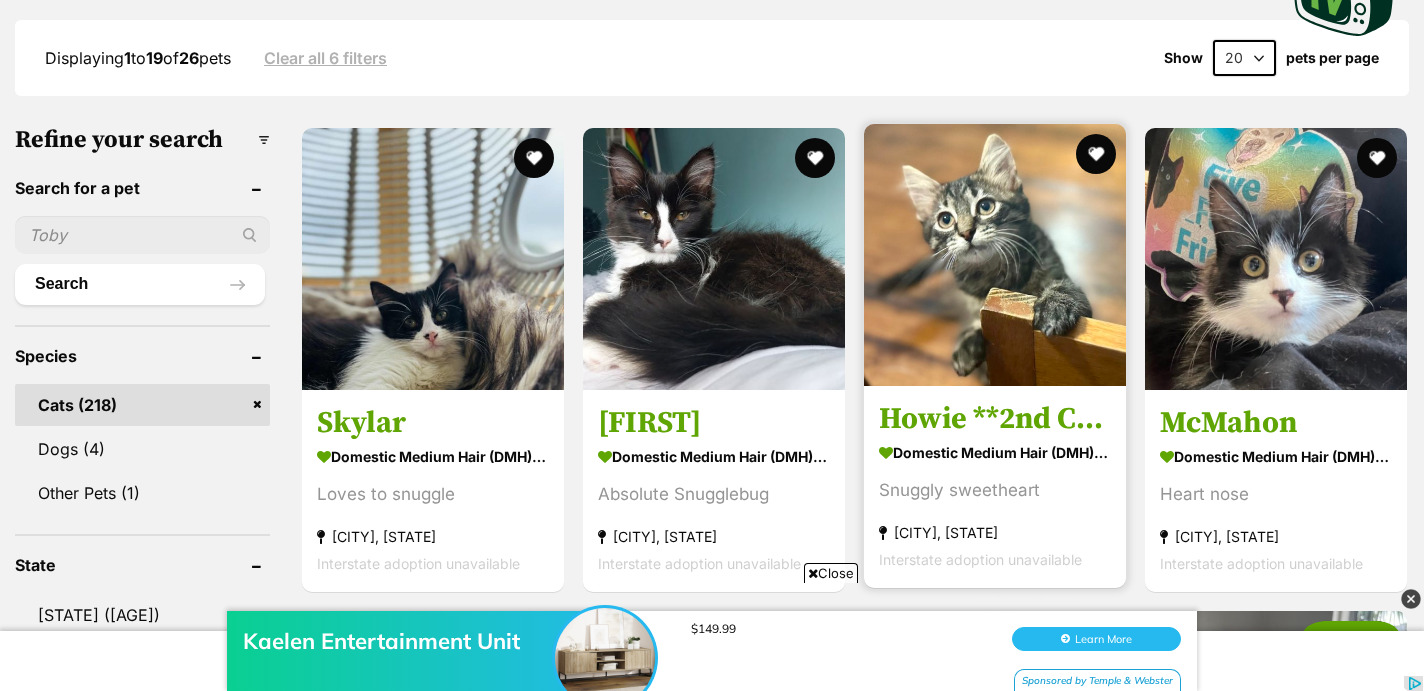 click at bounding box center (995, 255) 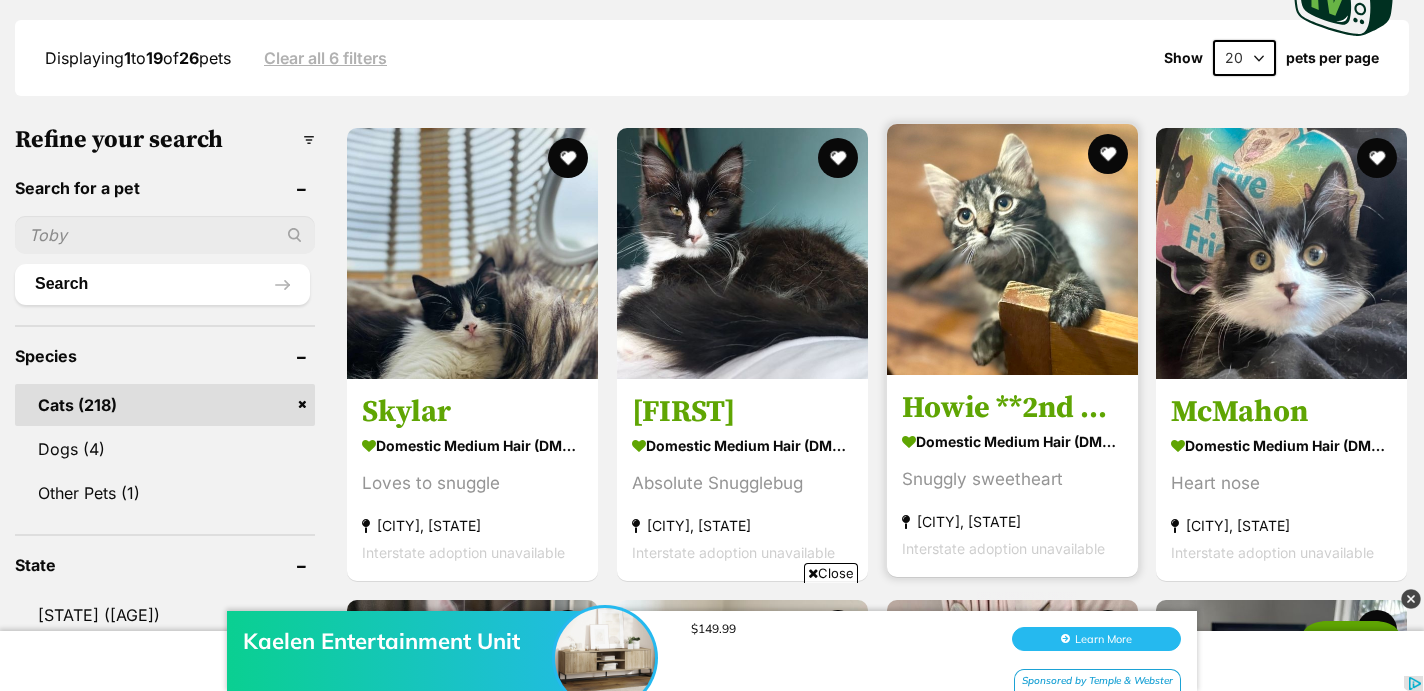 scroll, scrollTop: 0, scrollLeft: 0, axis: both 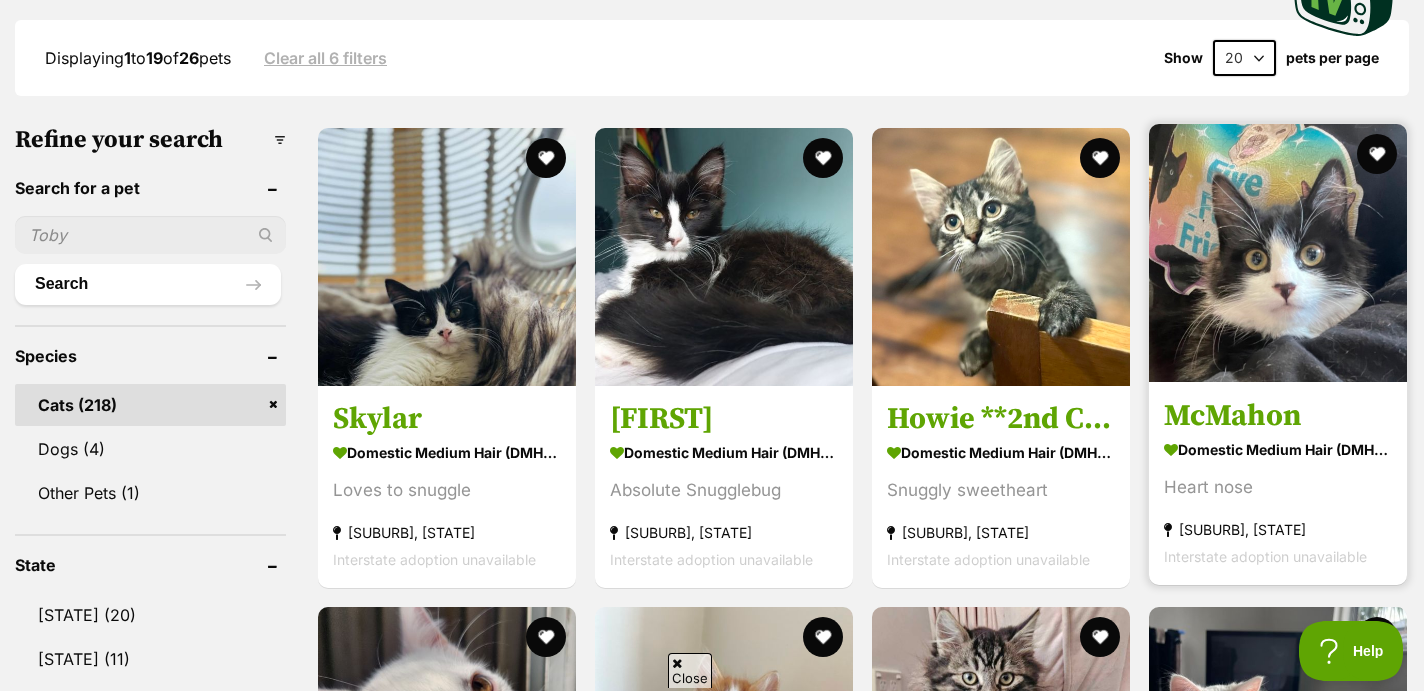 click at bounding box center [1278, 253] 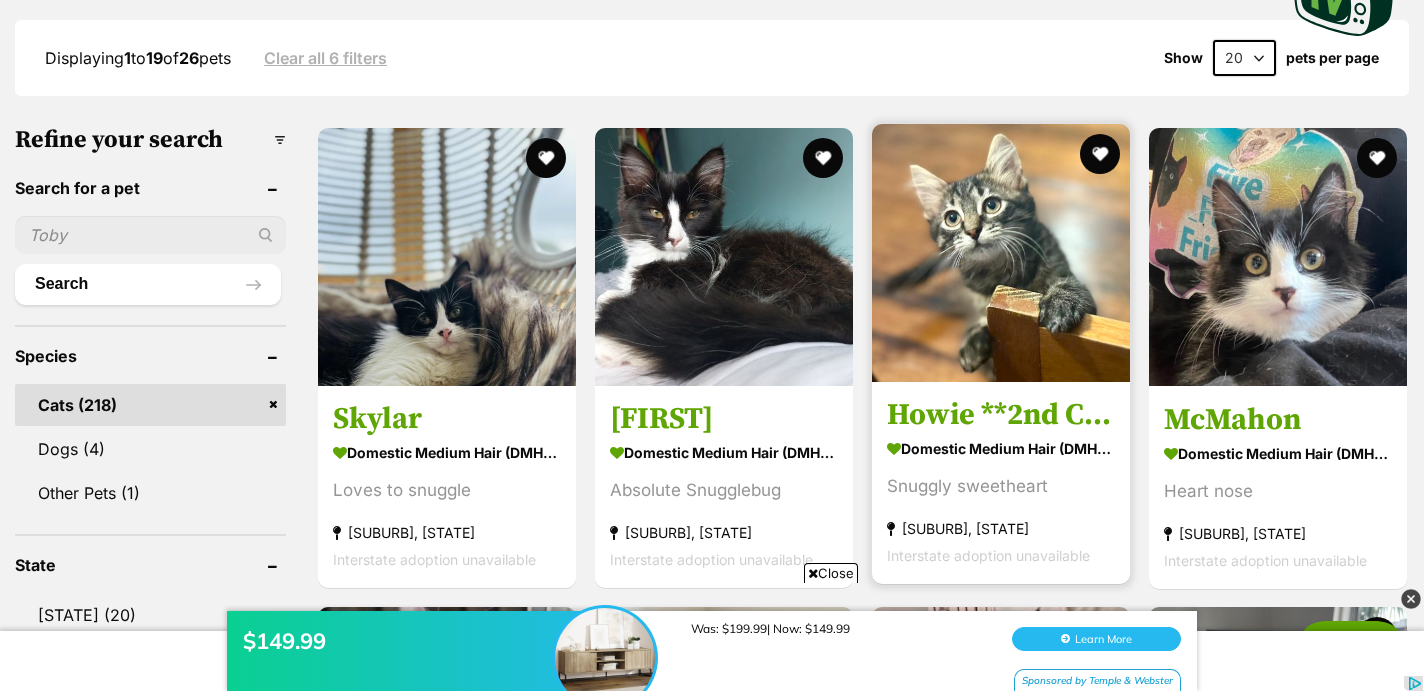scroll, scrollTop: 0, scrollLeft: 0, axis: both 